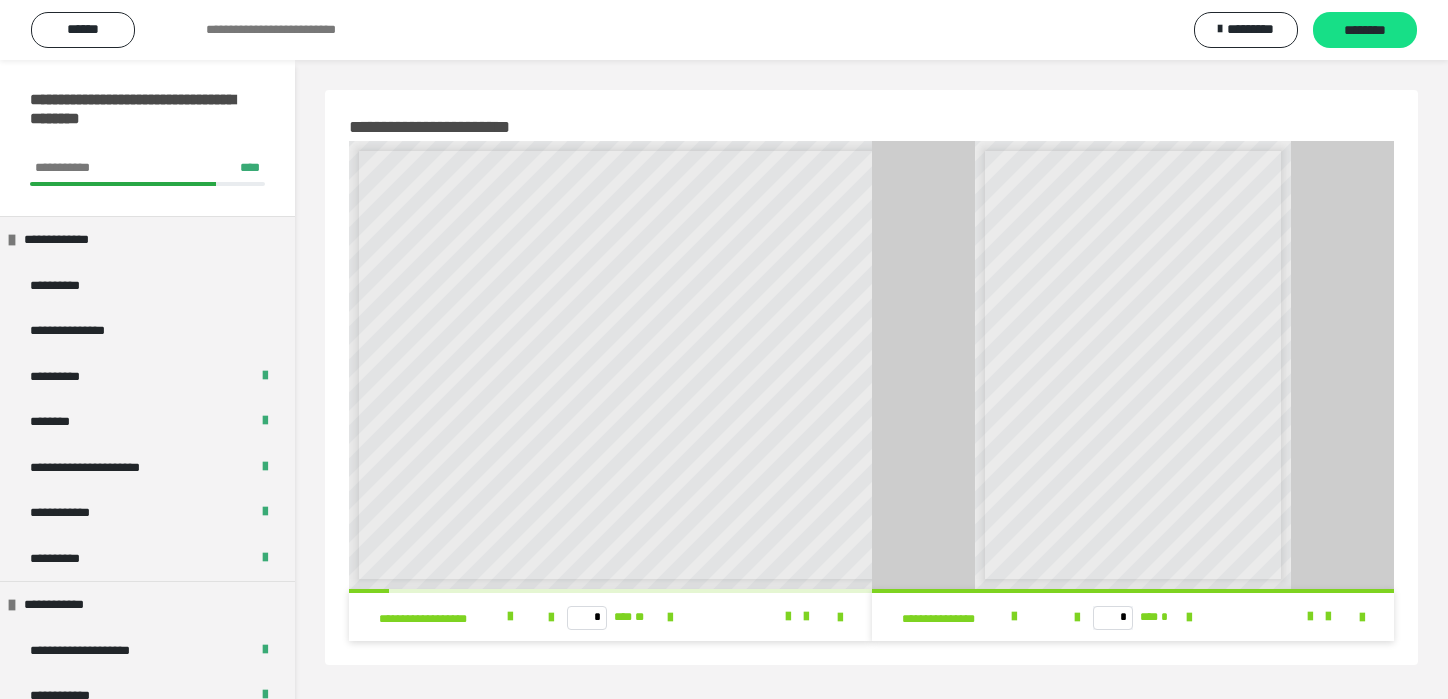 scroll, scrollTop: 60, scrollLeft: 0, axis: vertical 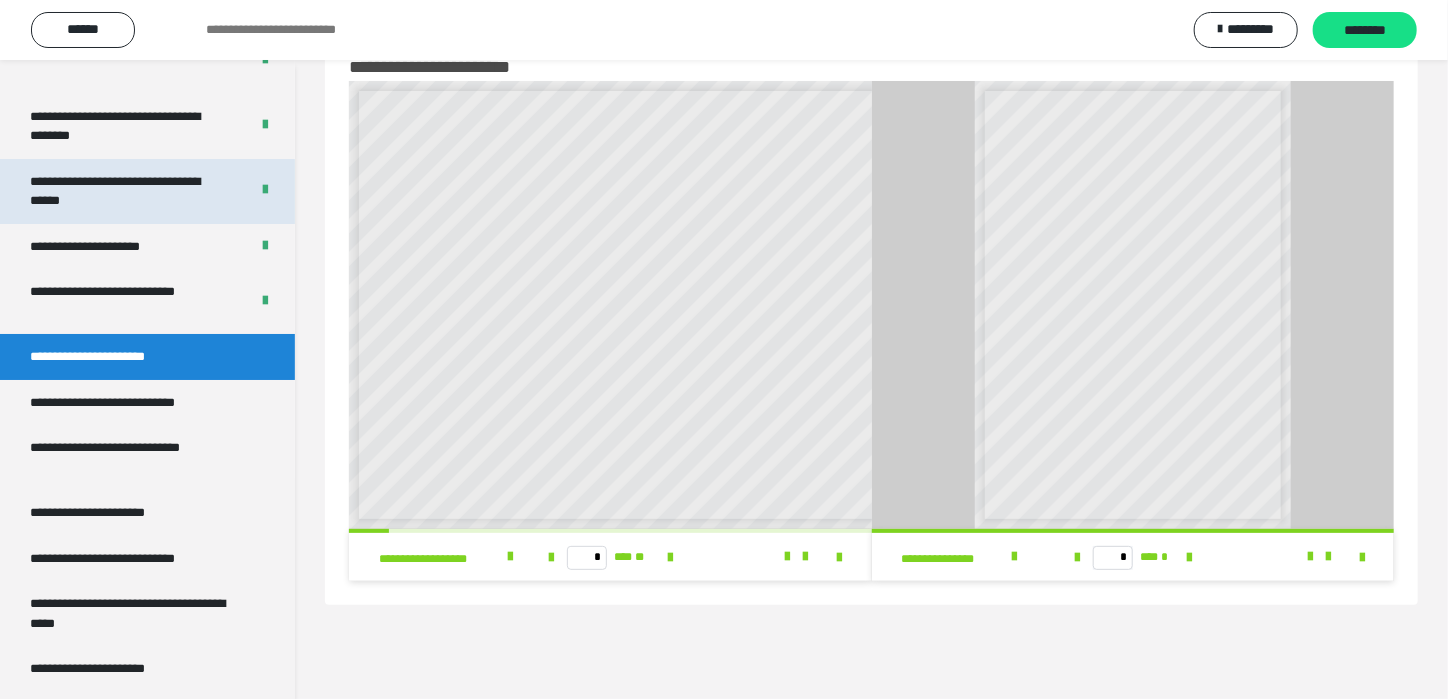 click on "**********" at bounding box center [124, 191] 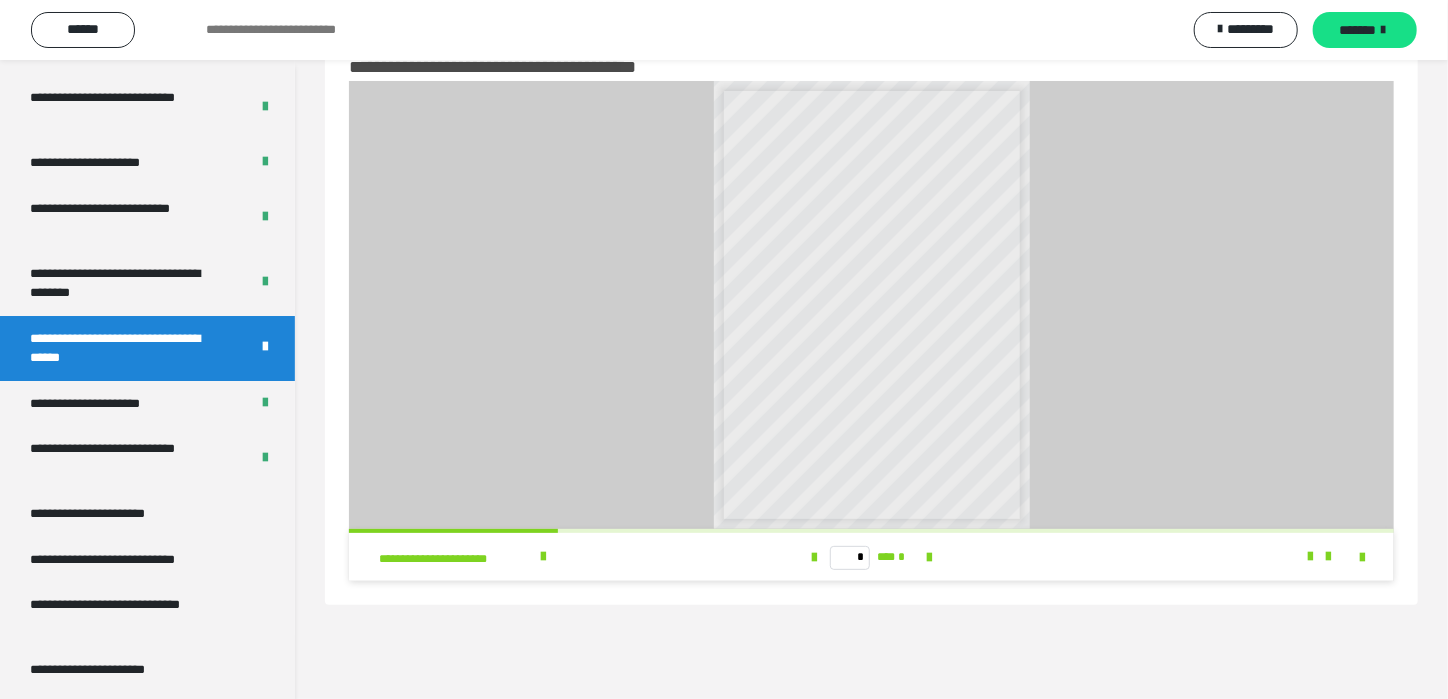 scroll, scrollTop: 3449, scrollLeft: 0, axis: vertical 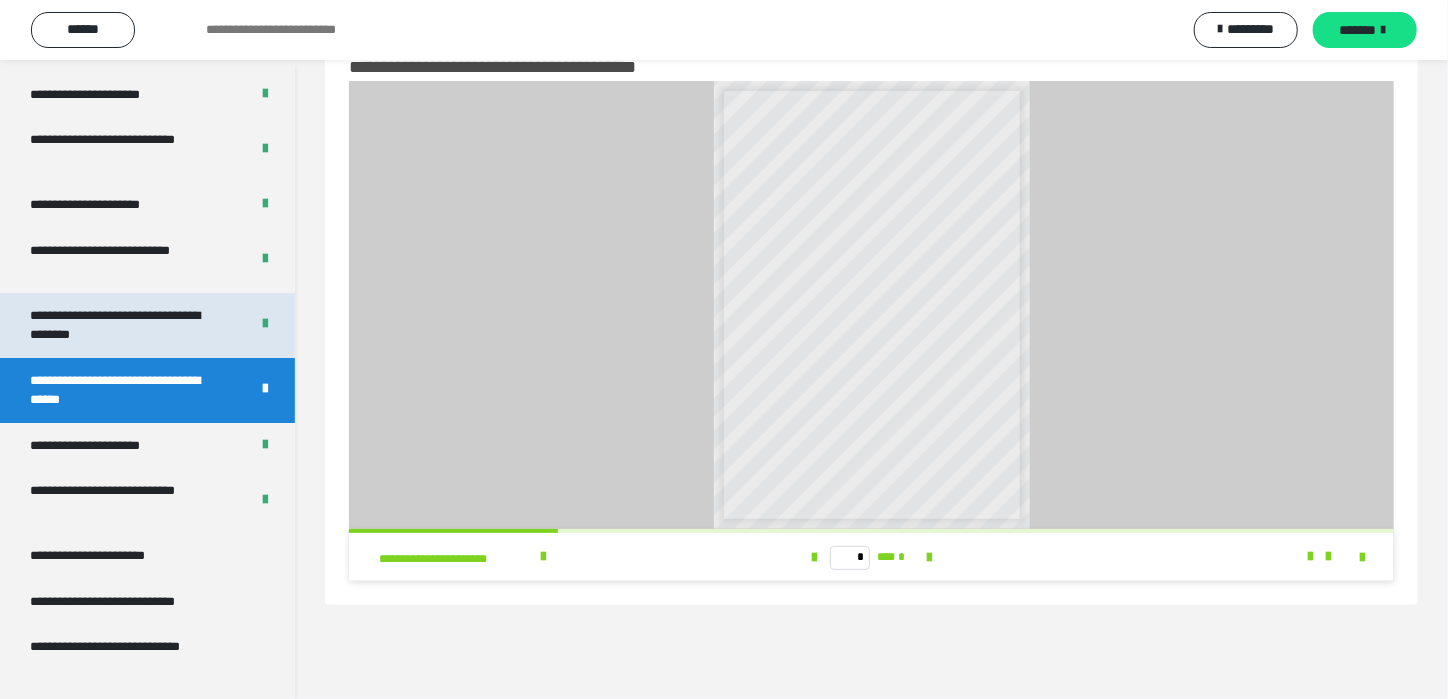 click on "**********" at bounding box center (124, 325) 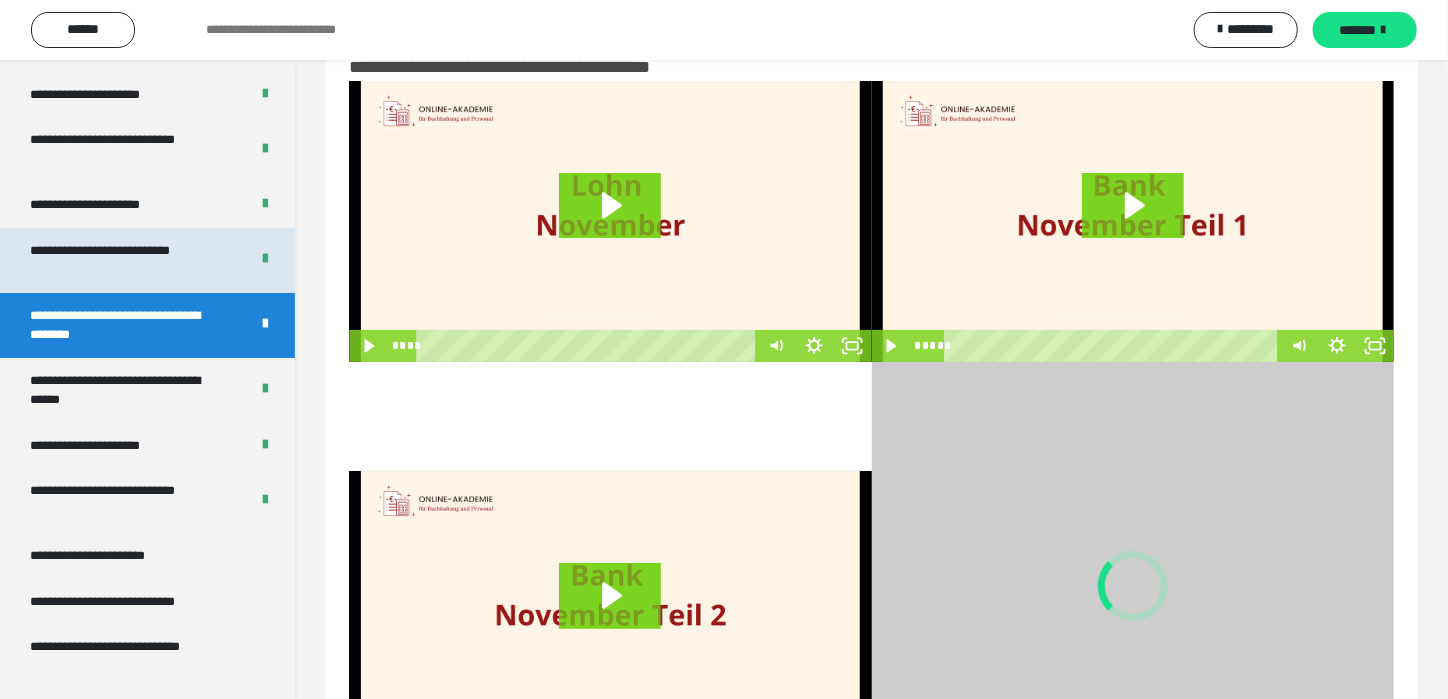 click on "**********" at bounding box center [124, 260] 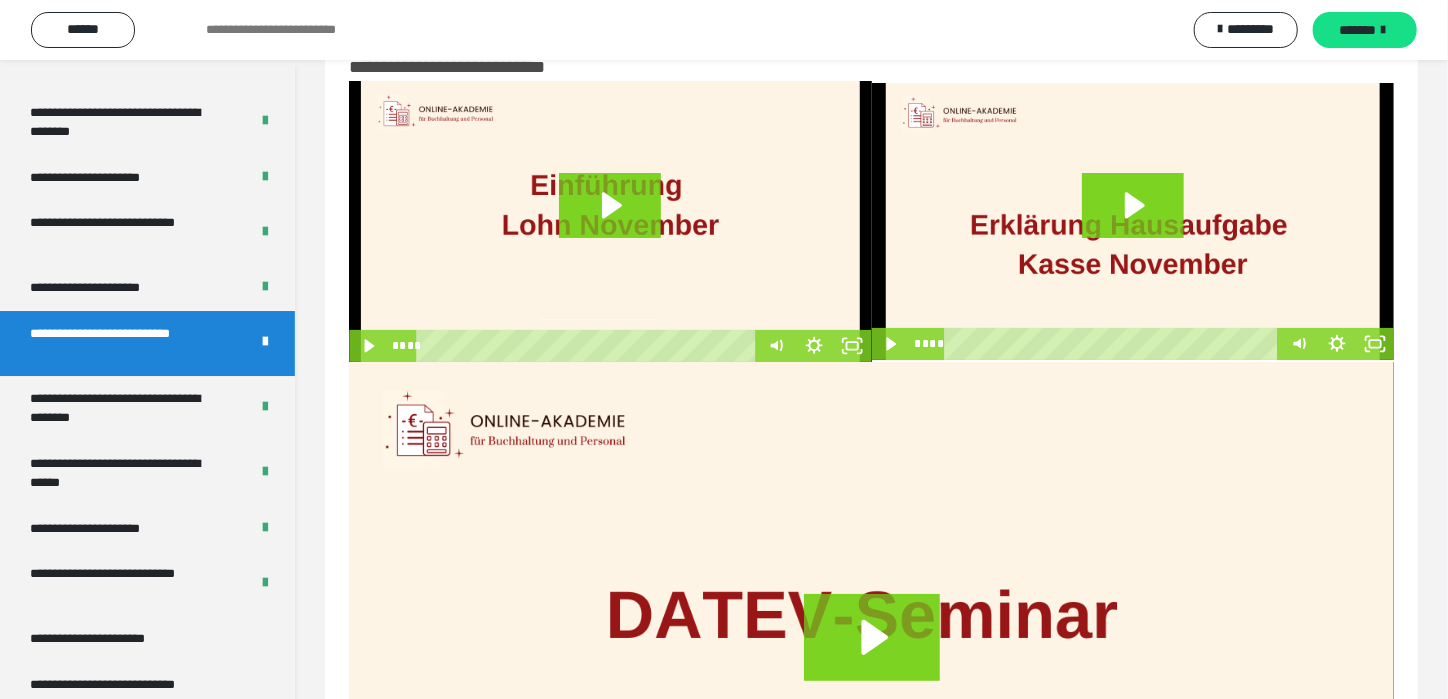 scroll, scrollTop: 3248, scrollLeft: 0, axis: vertical 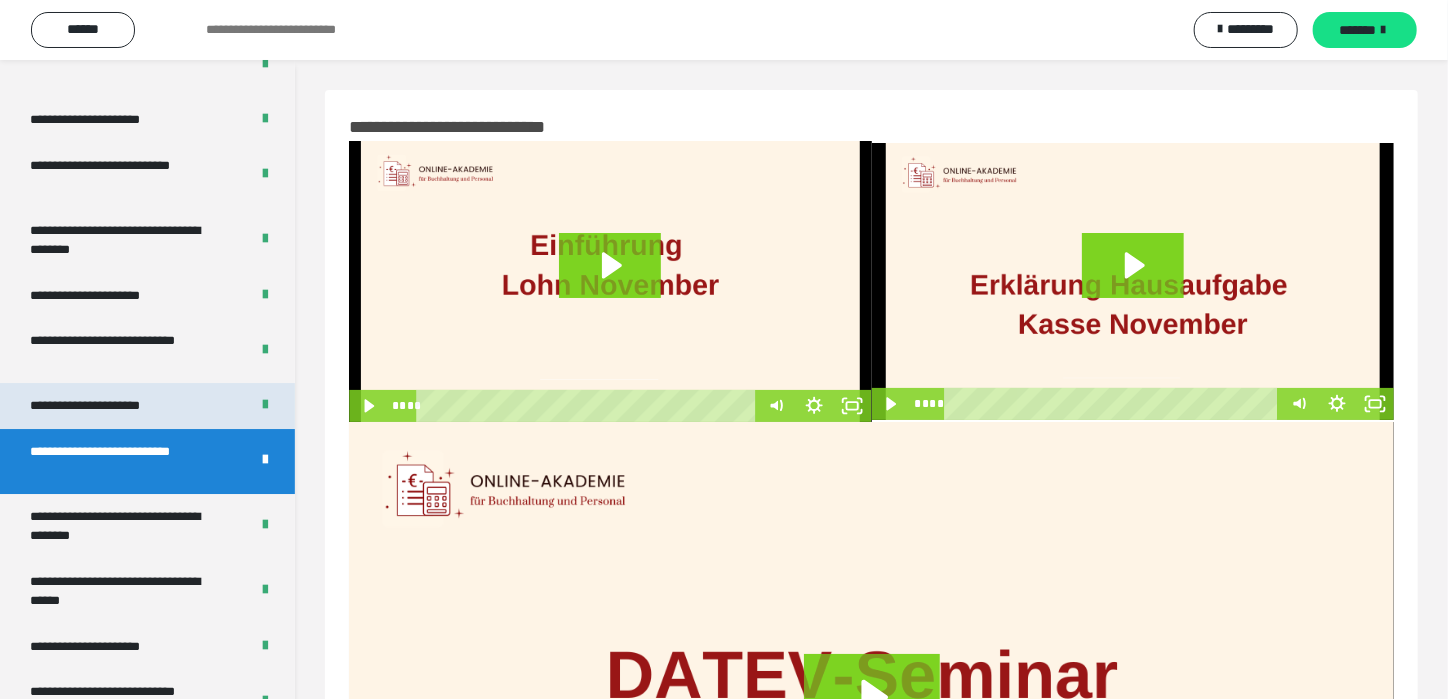 click on "**********" at bounding box center (108, 406) 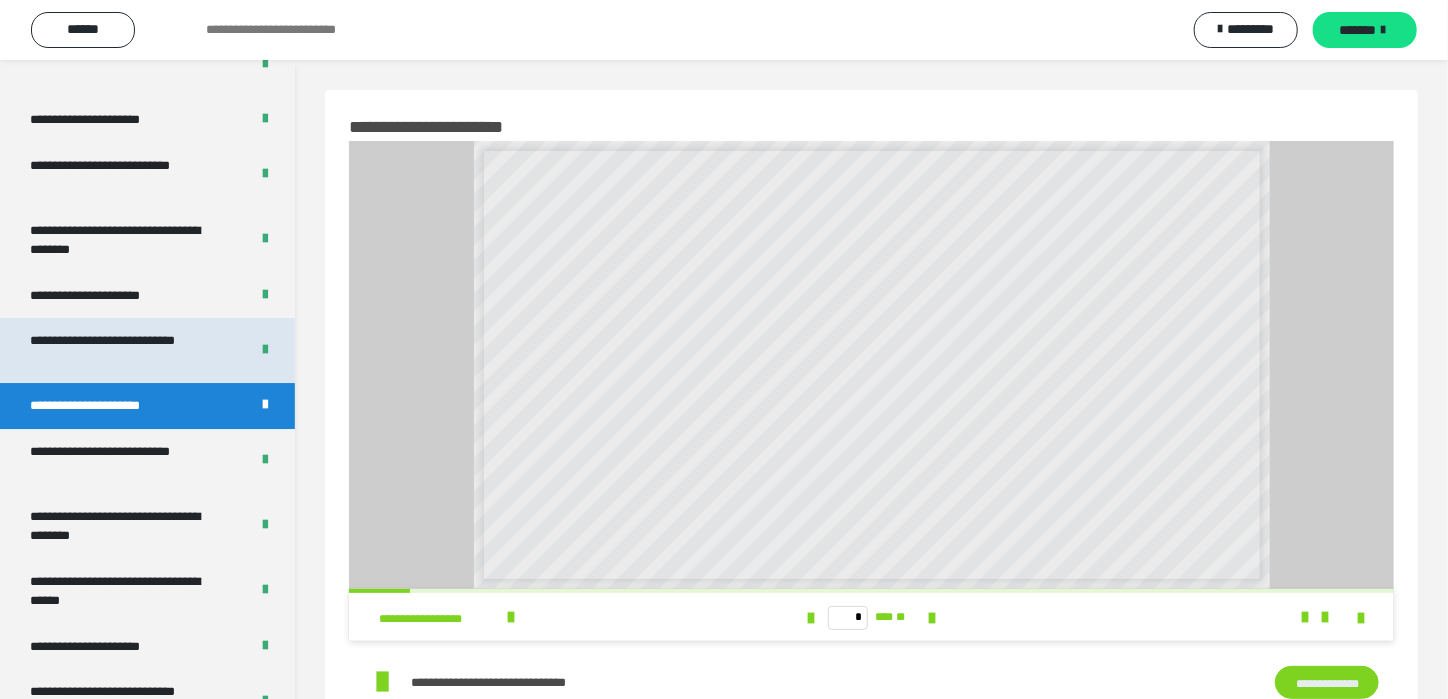 click on "**********" at bounding box center [124, 350] 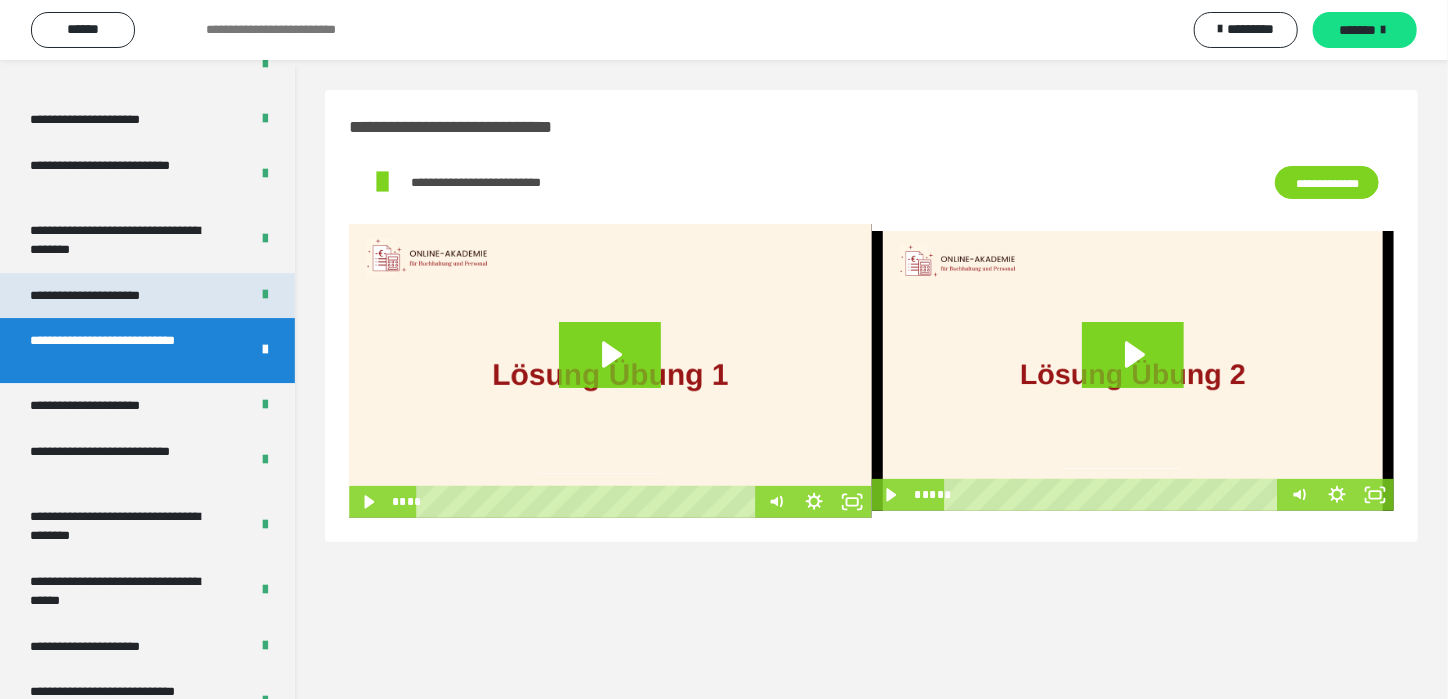 click on "**********" at bounding box center (108, 296) 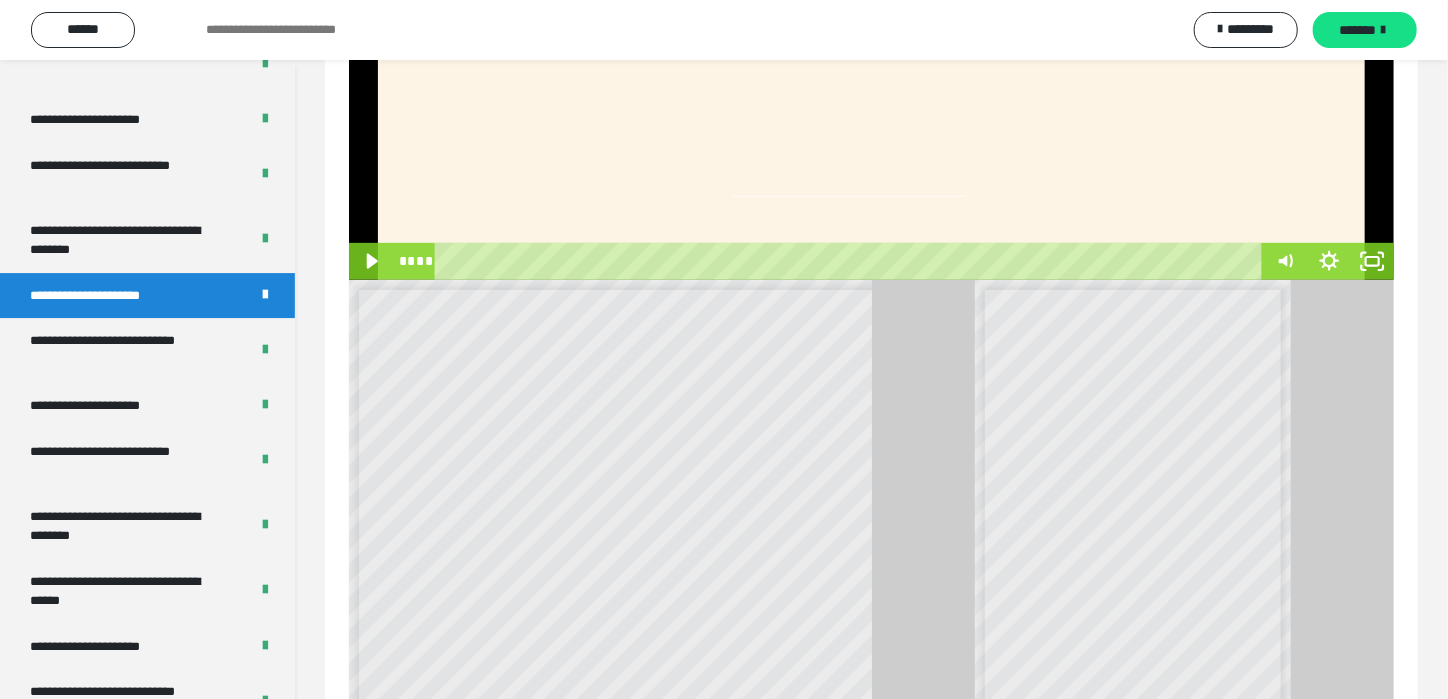 scroll, scrollTop: 499, scrollLeft: 0, axis: vertical 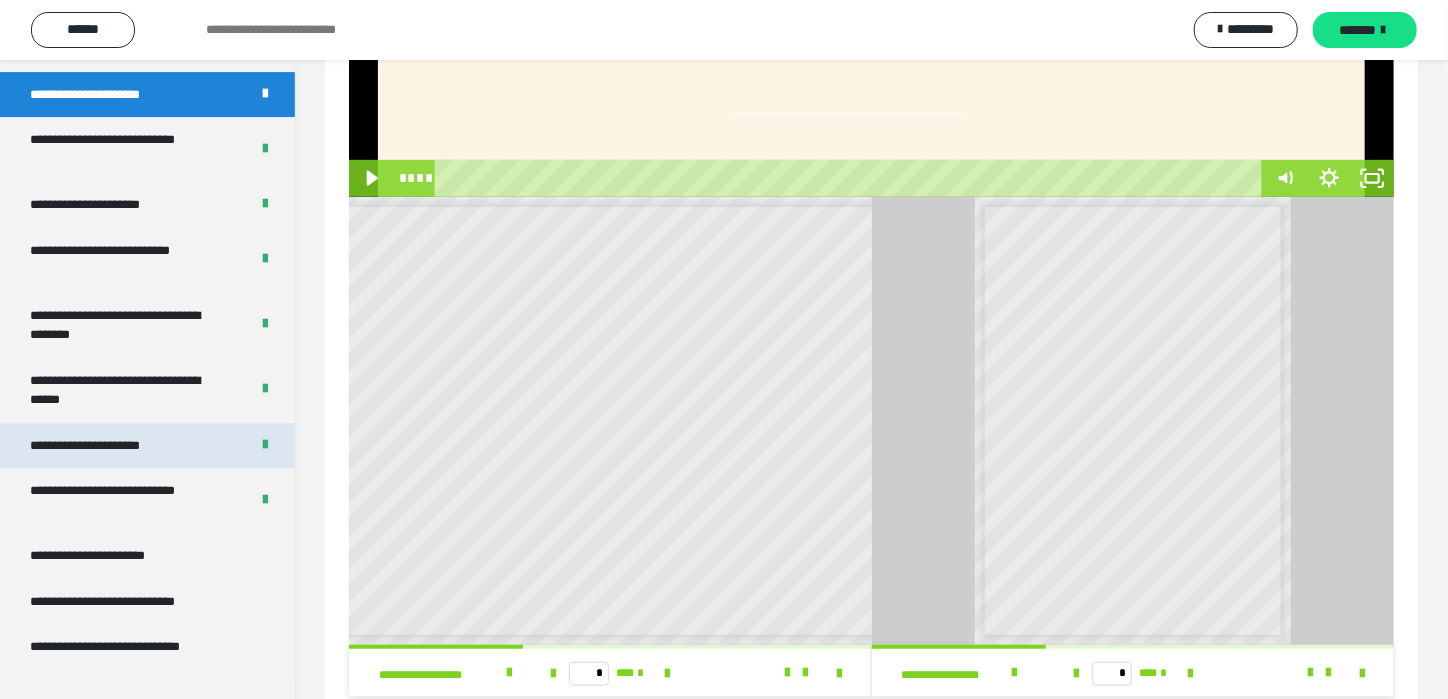 click on "**********" at bounding box center (109, 446) 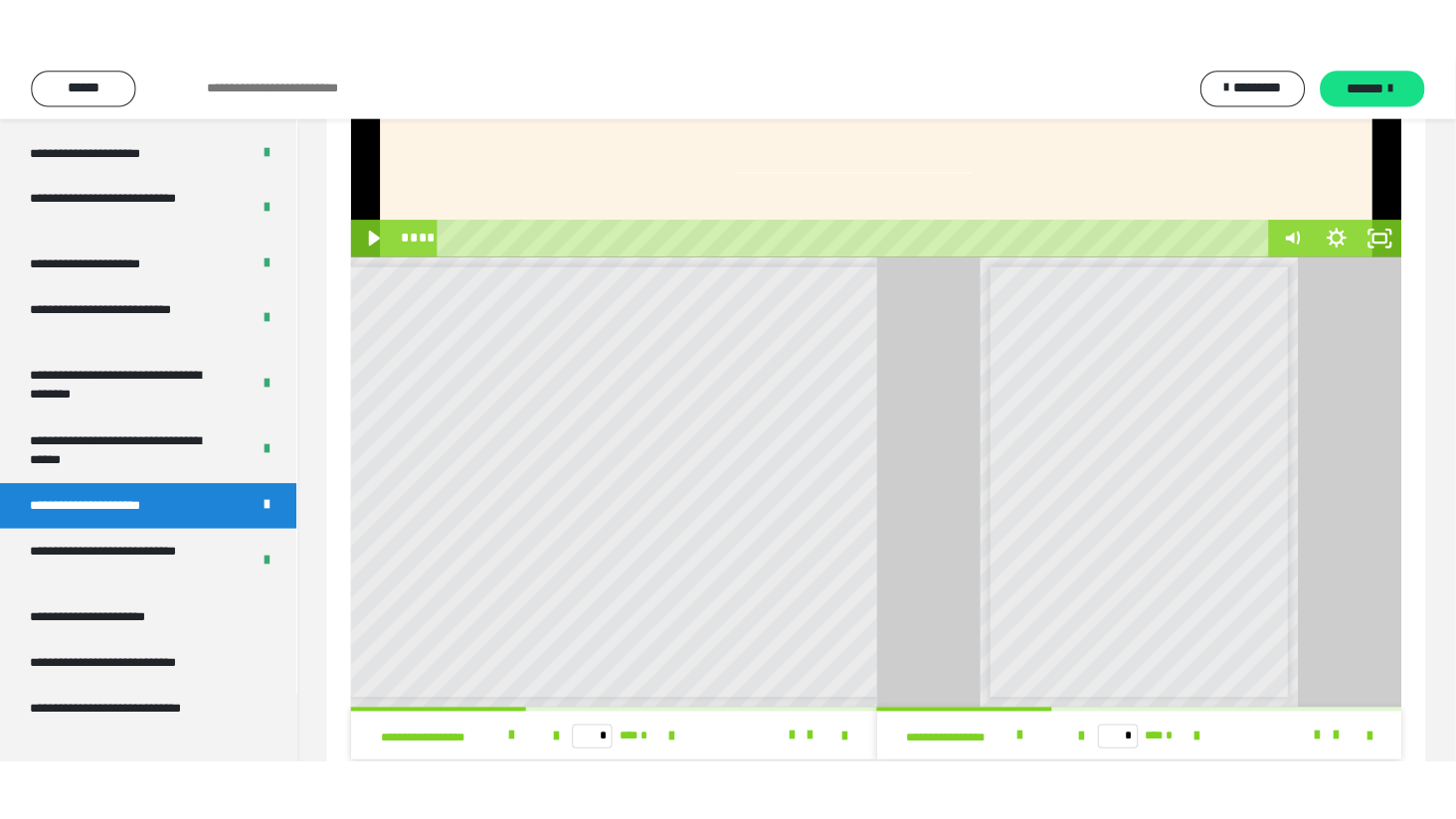 scroll, scrollTop: 60, scrollLeft: 0, axis: vertical 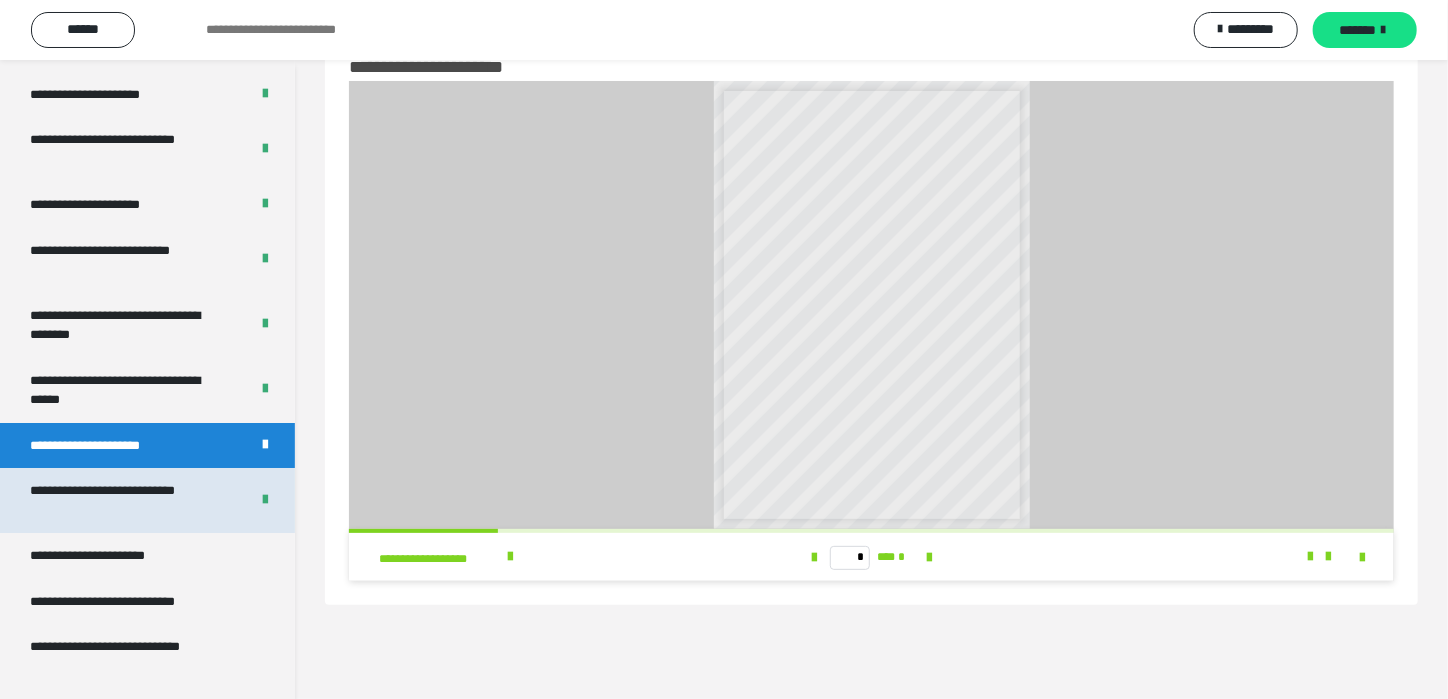 click on "**********" at bounding box center [124, 500] 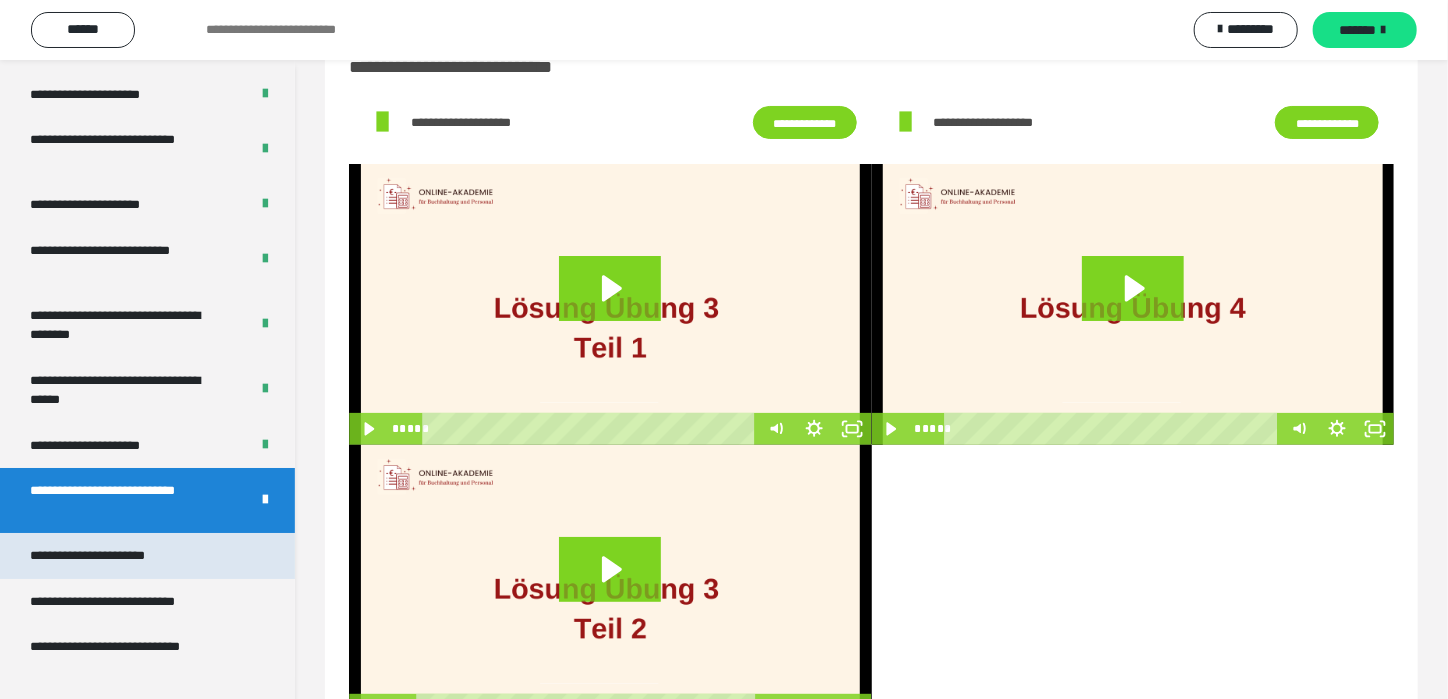 click on "**********" at bounding box center [111, 556] 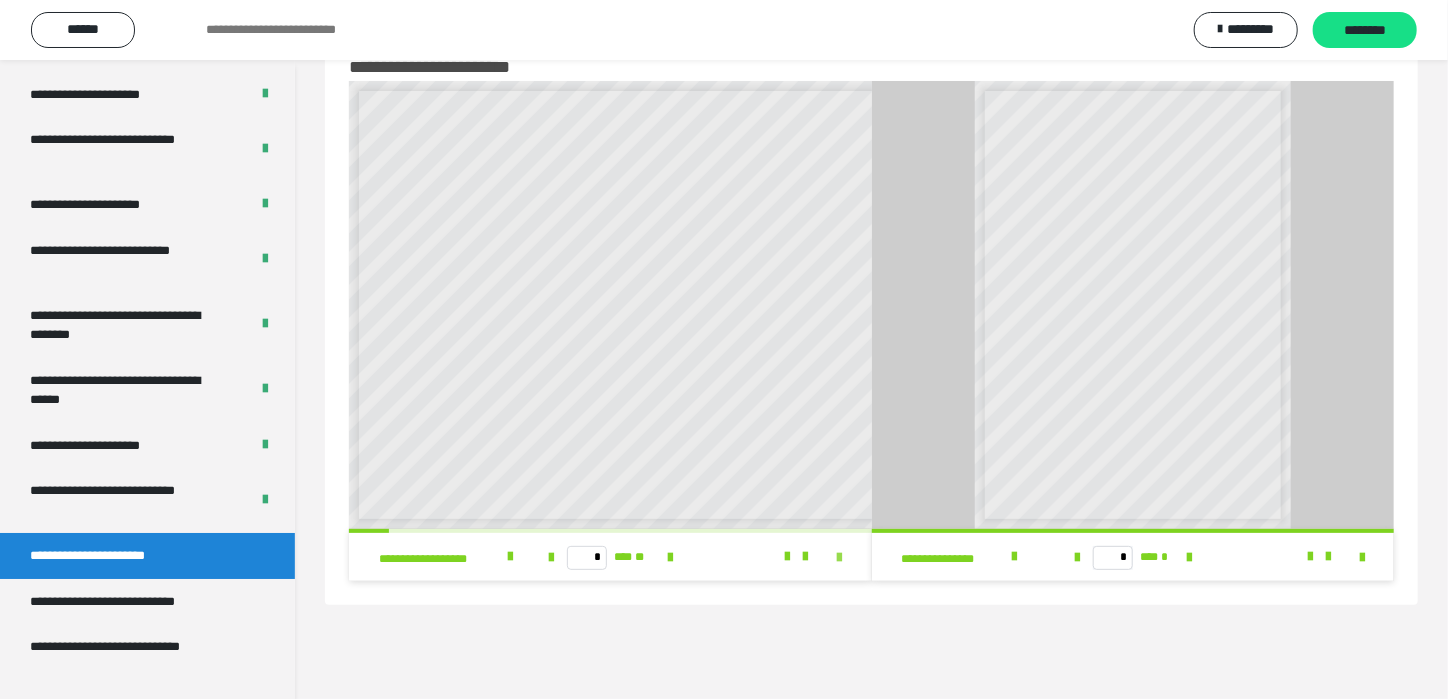 click at bounding box center (840, 558) 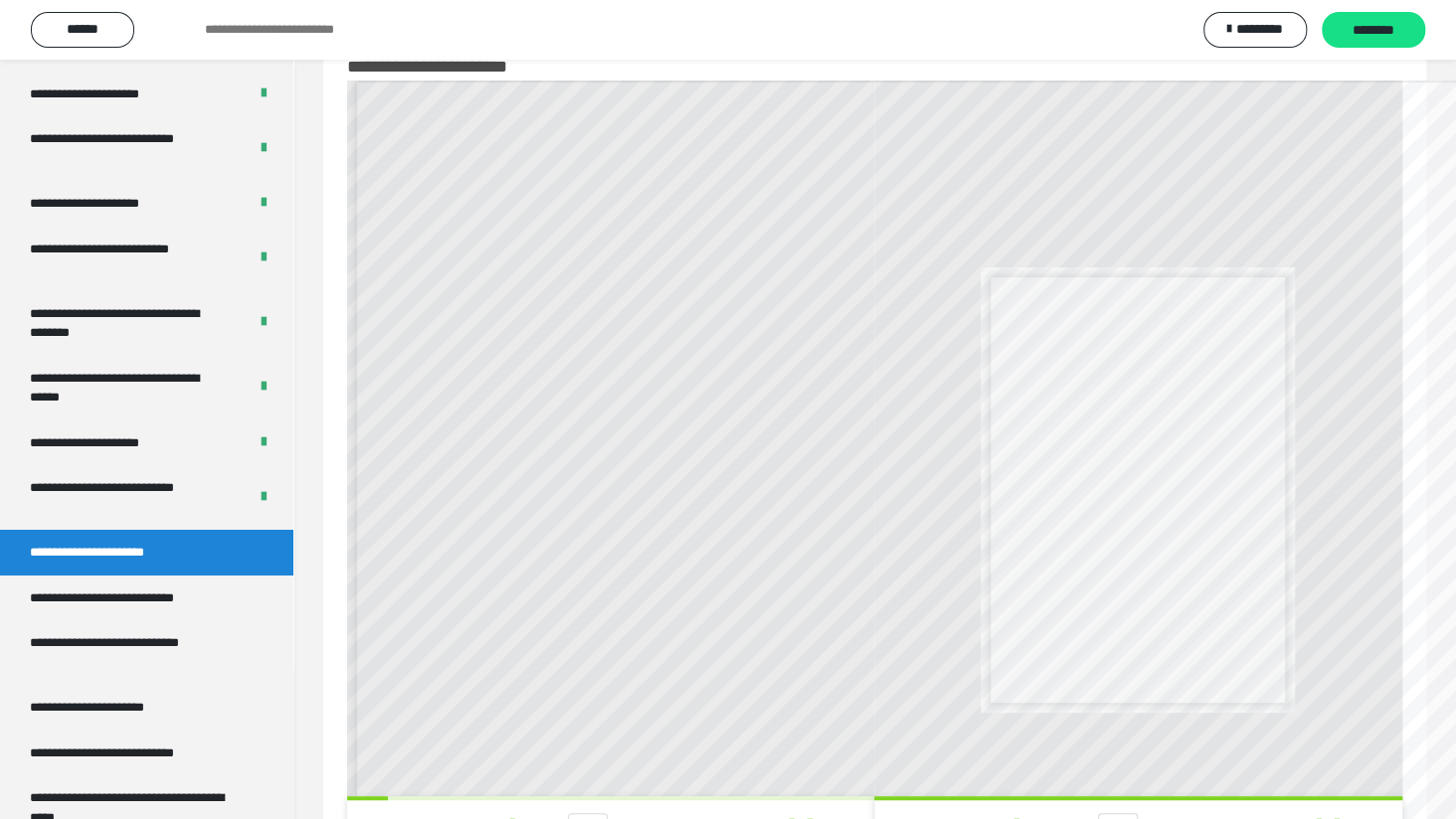 scroll, scrollTop: 0, scrollLeft: 0, axis: both 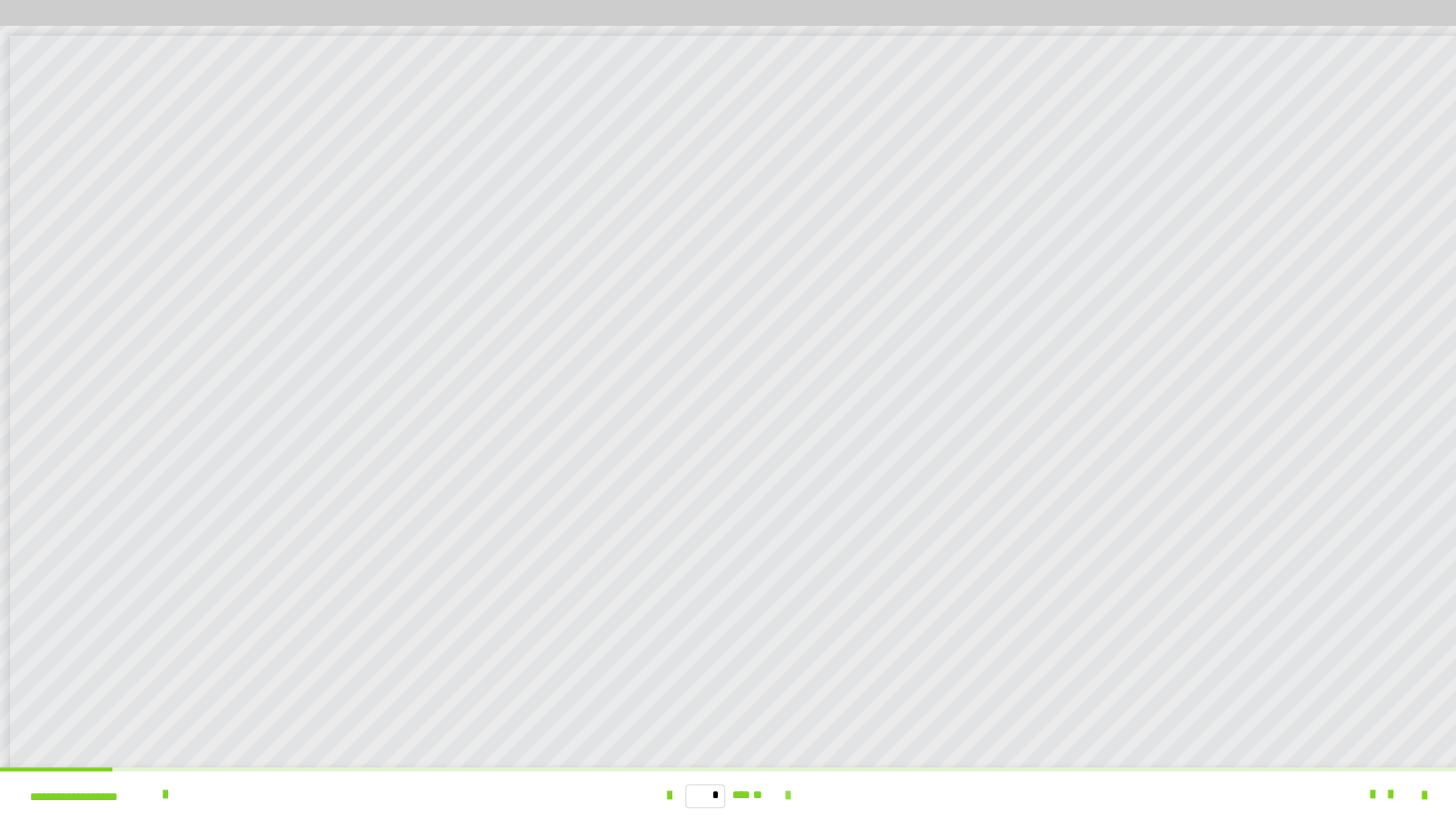 click at bounding box center [787, 796] 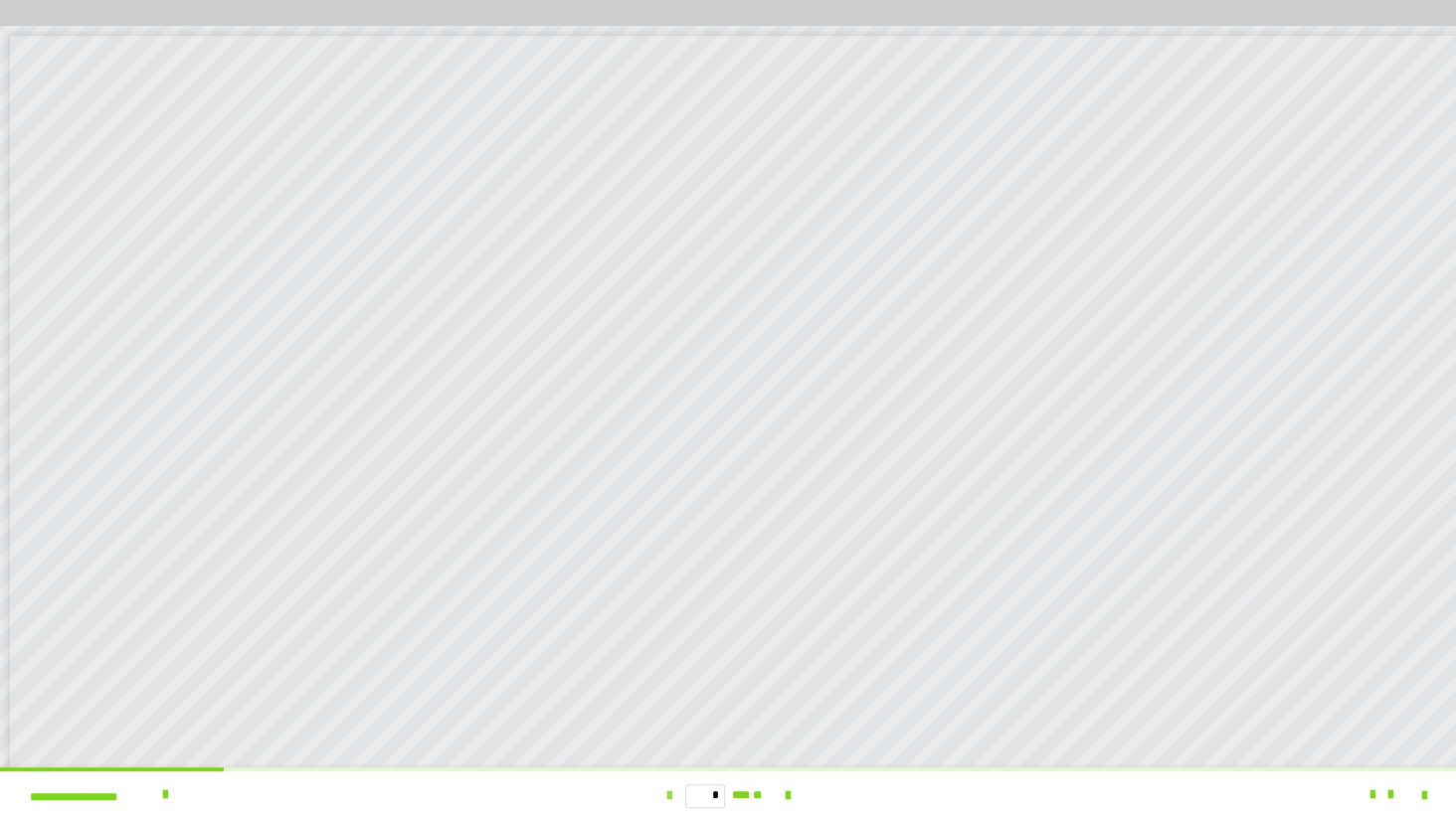 click at bounding box center (669, 796) 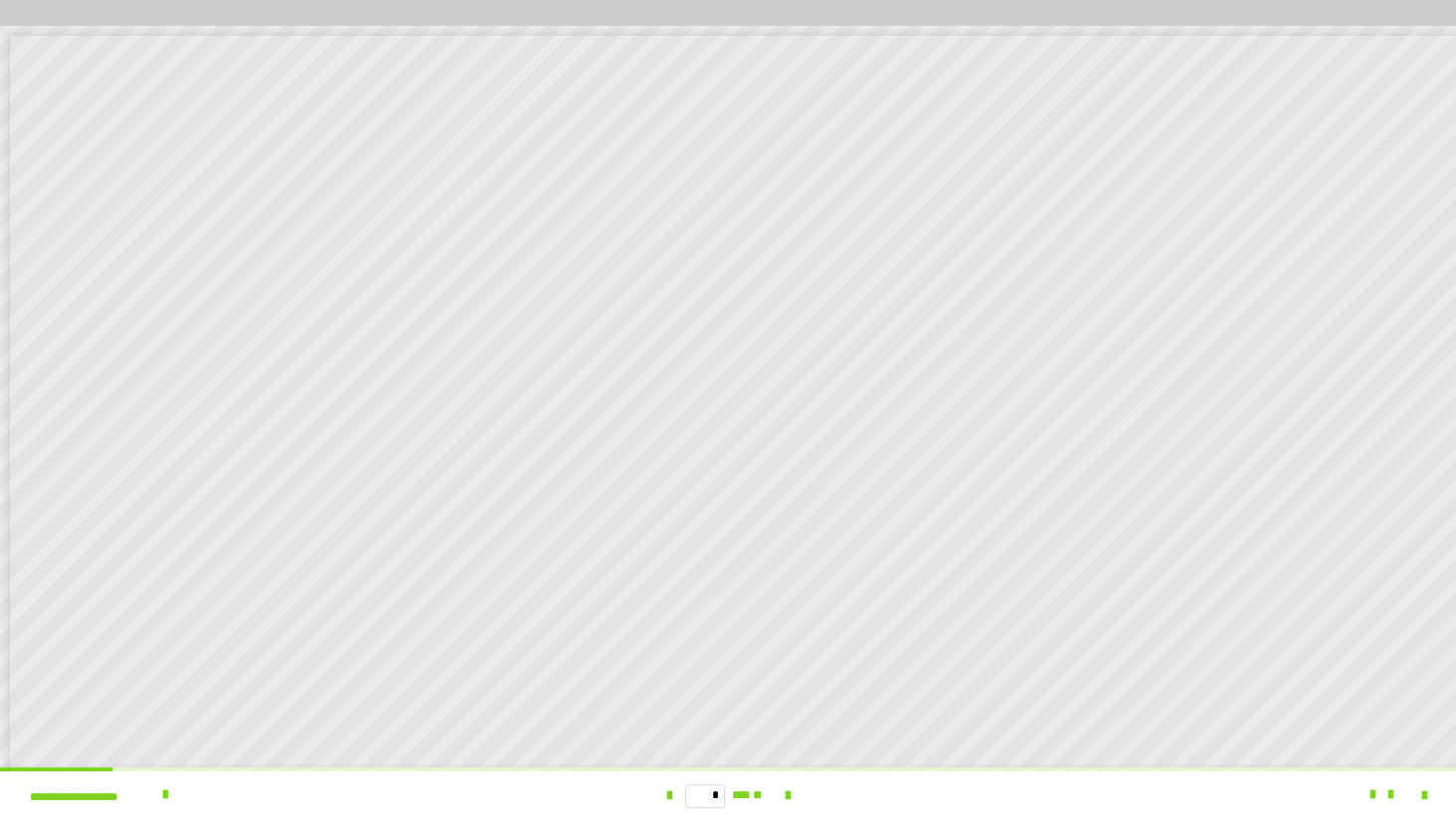 click at bounding box center [1412, 795] 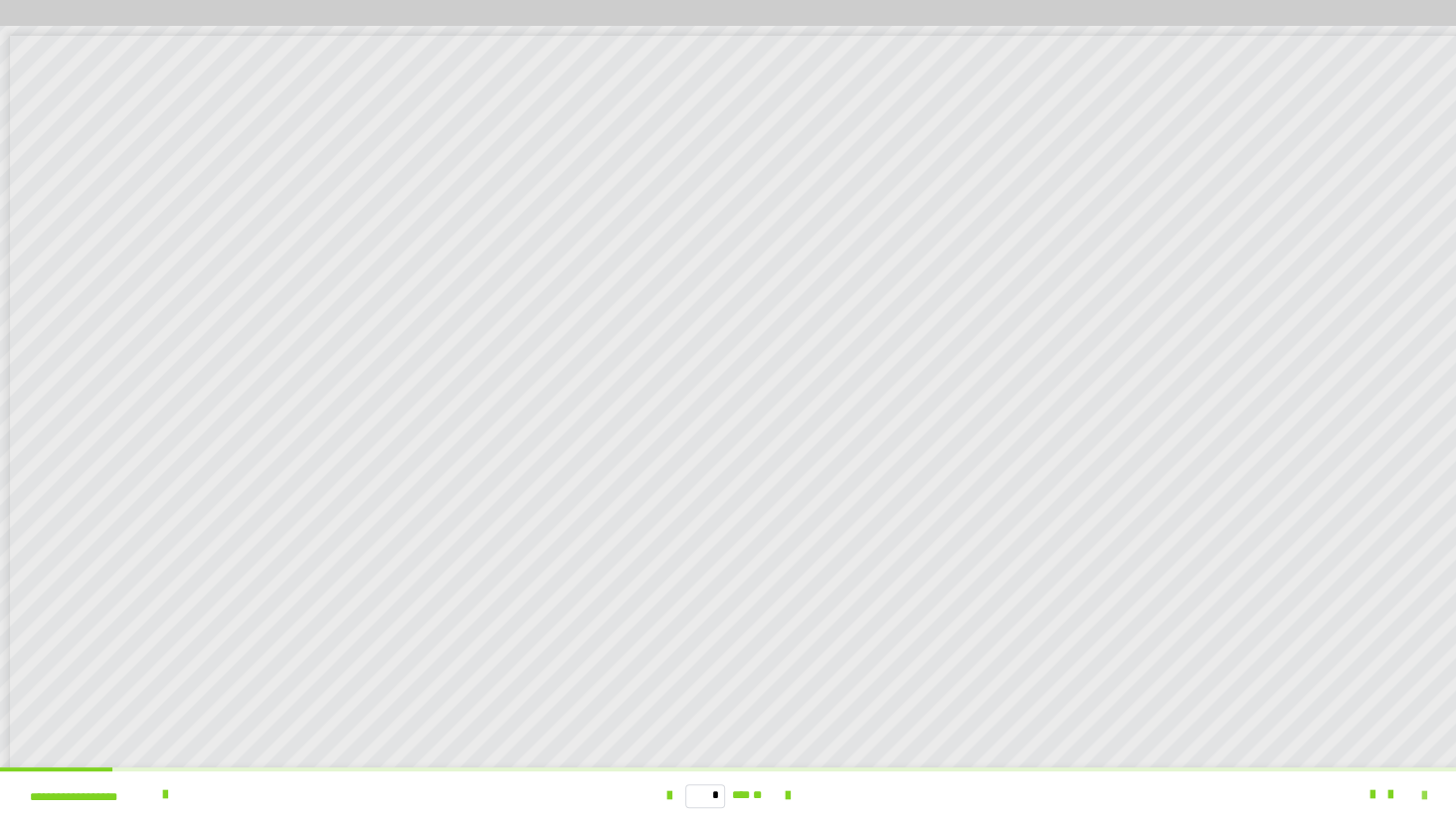 click at bounding box center (1424, 796) 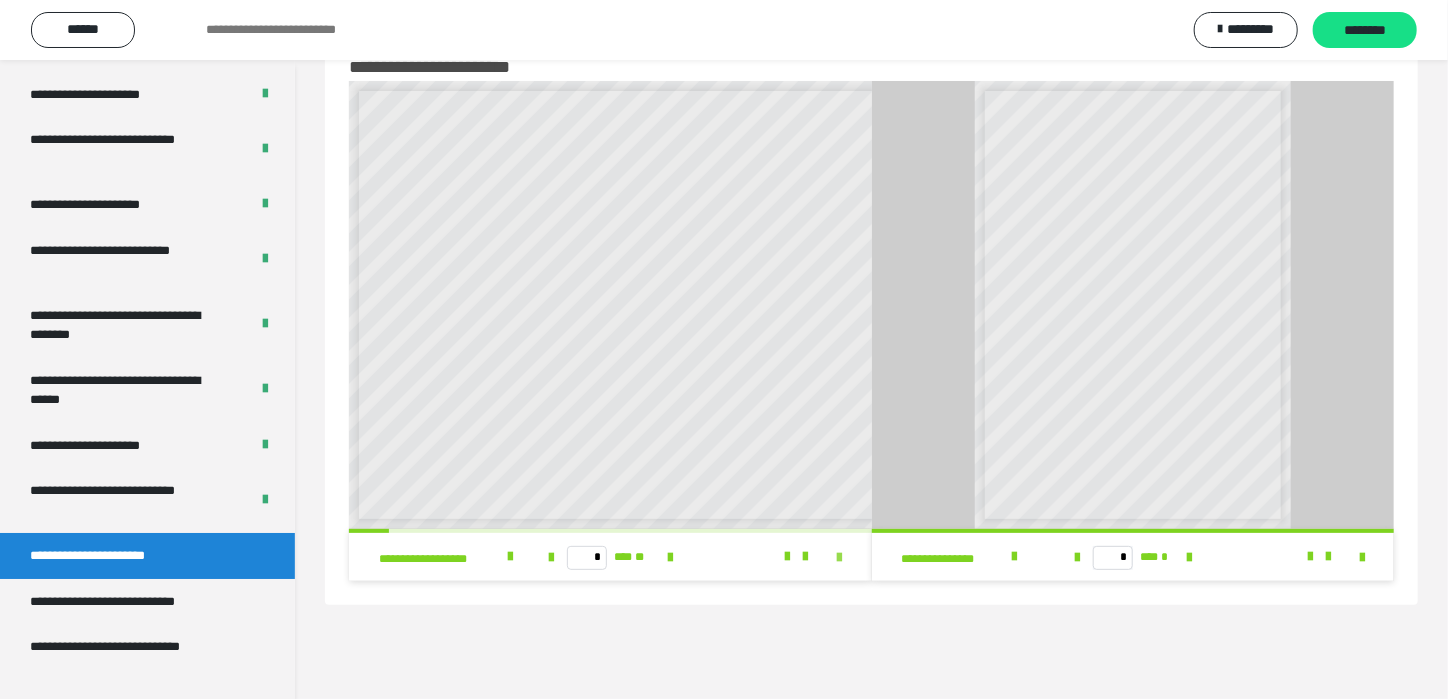 click at bounding box center (840, 558) 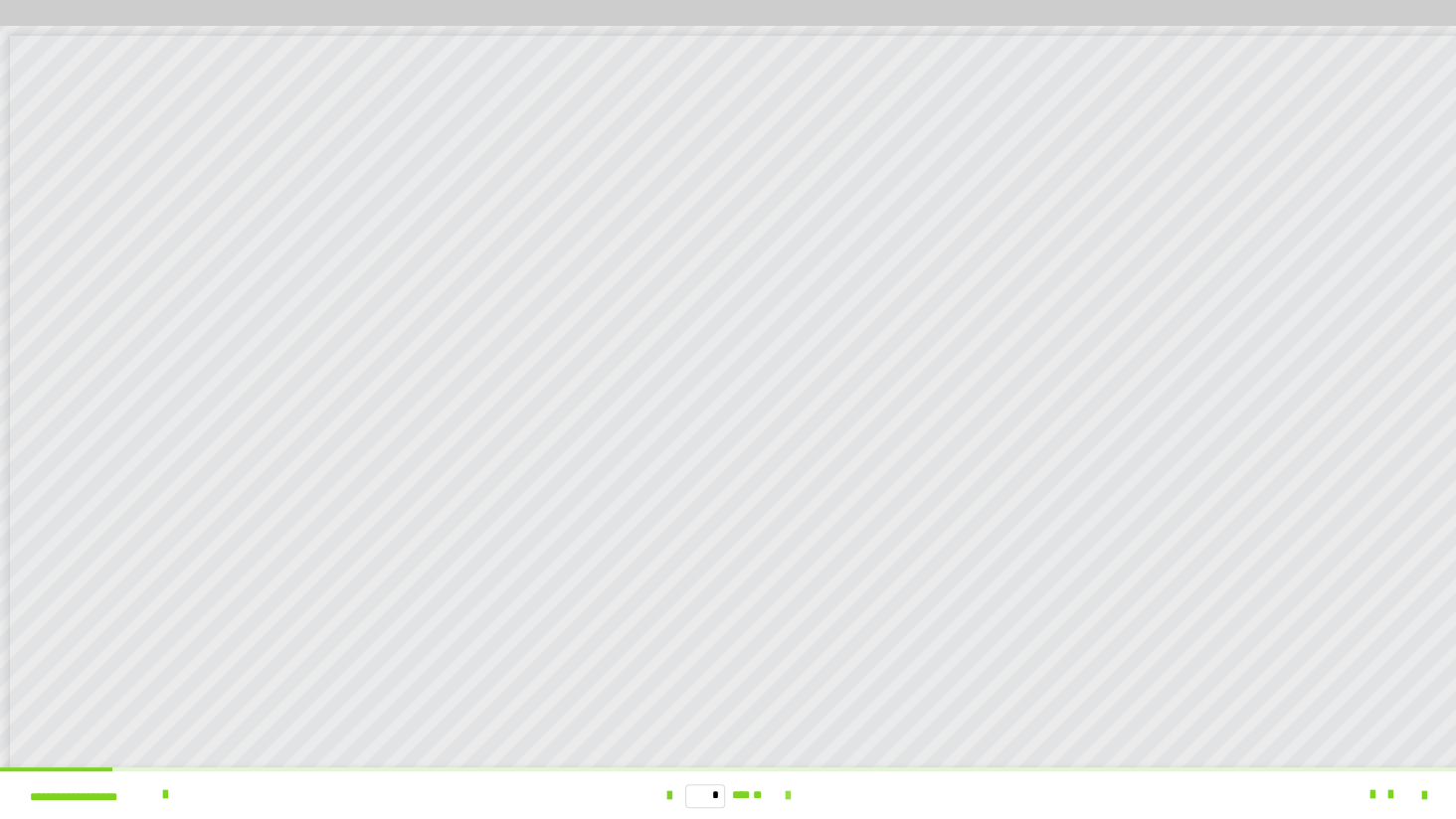 click at bounding box center (787, 796) 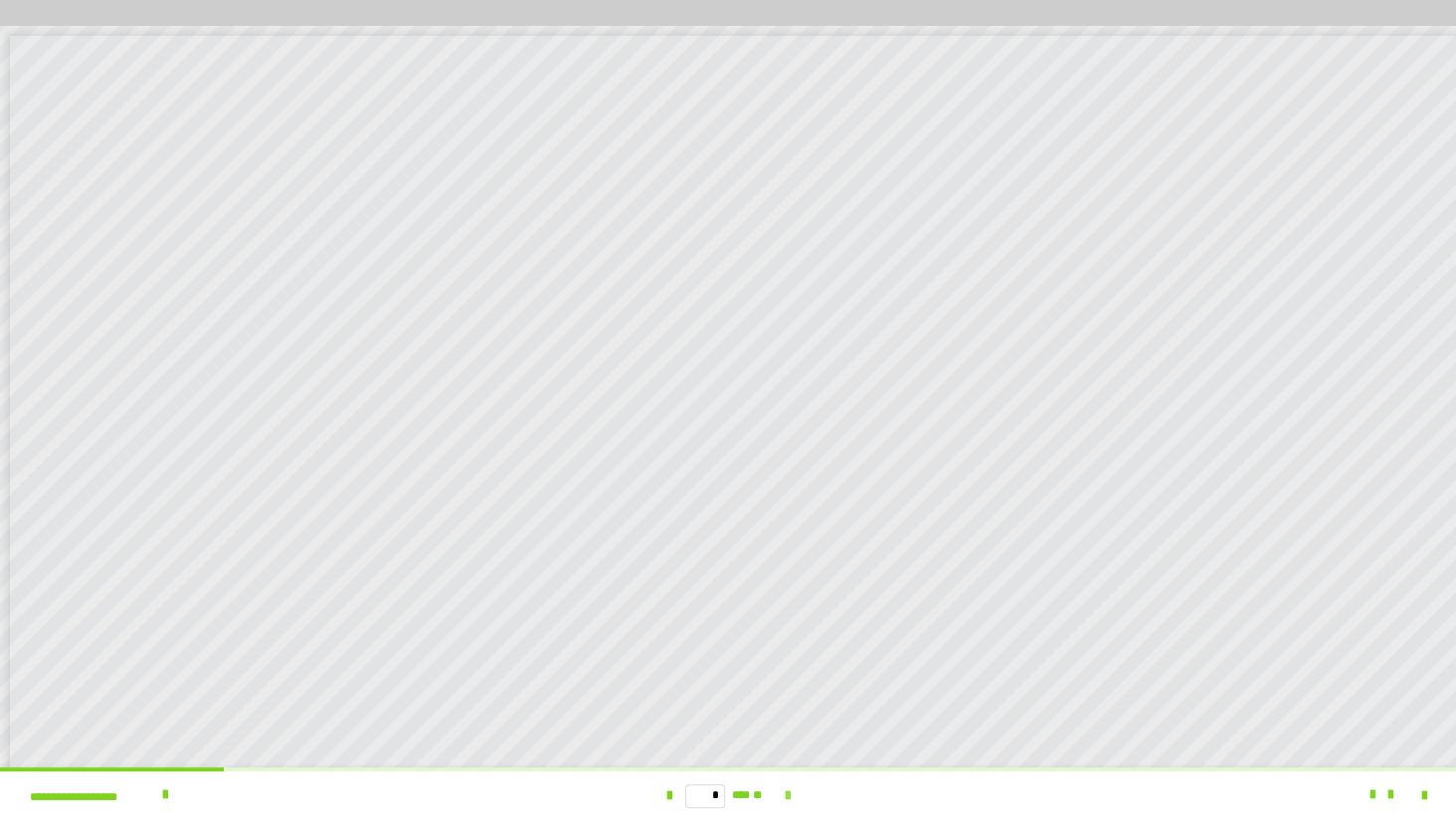 click at bounding box center (787, 796) 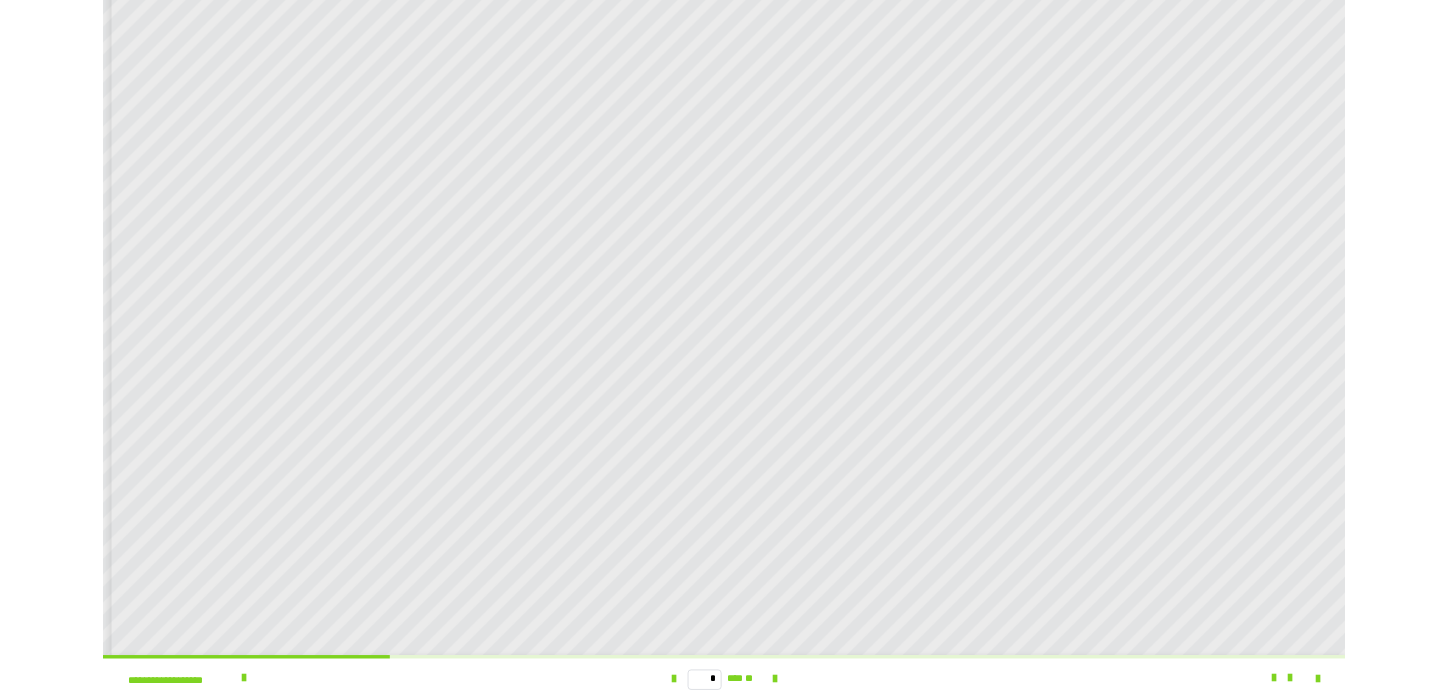 scroll, scrollTop: 0, scrollLeft: 0, axis: both 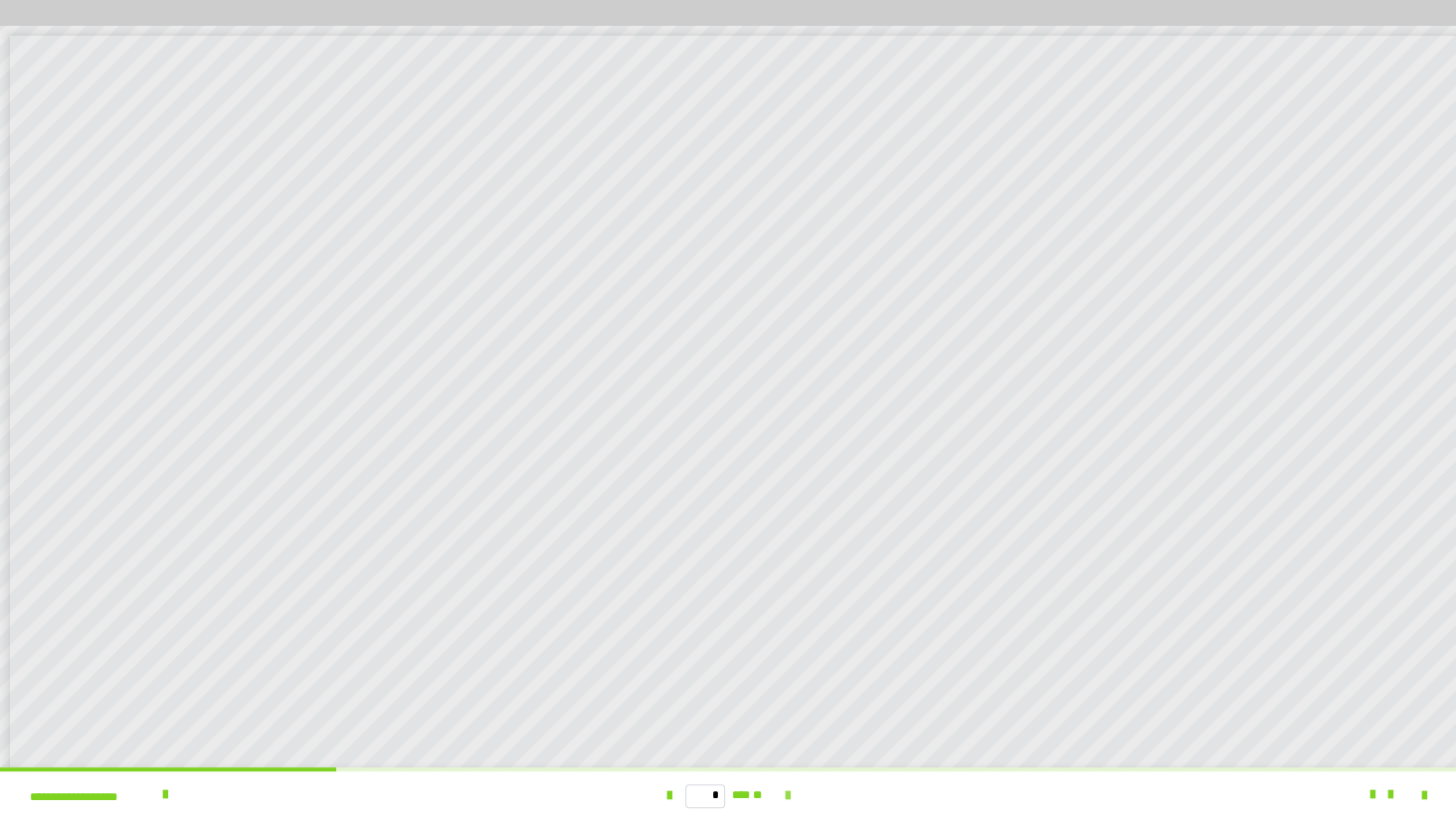 click at bounding box center (787, 796) 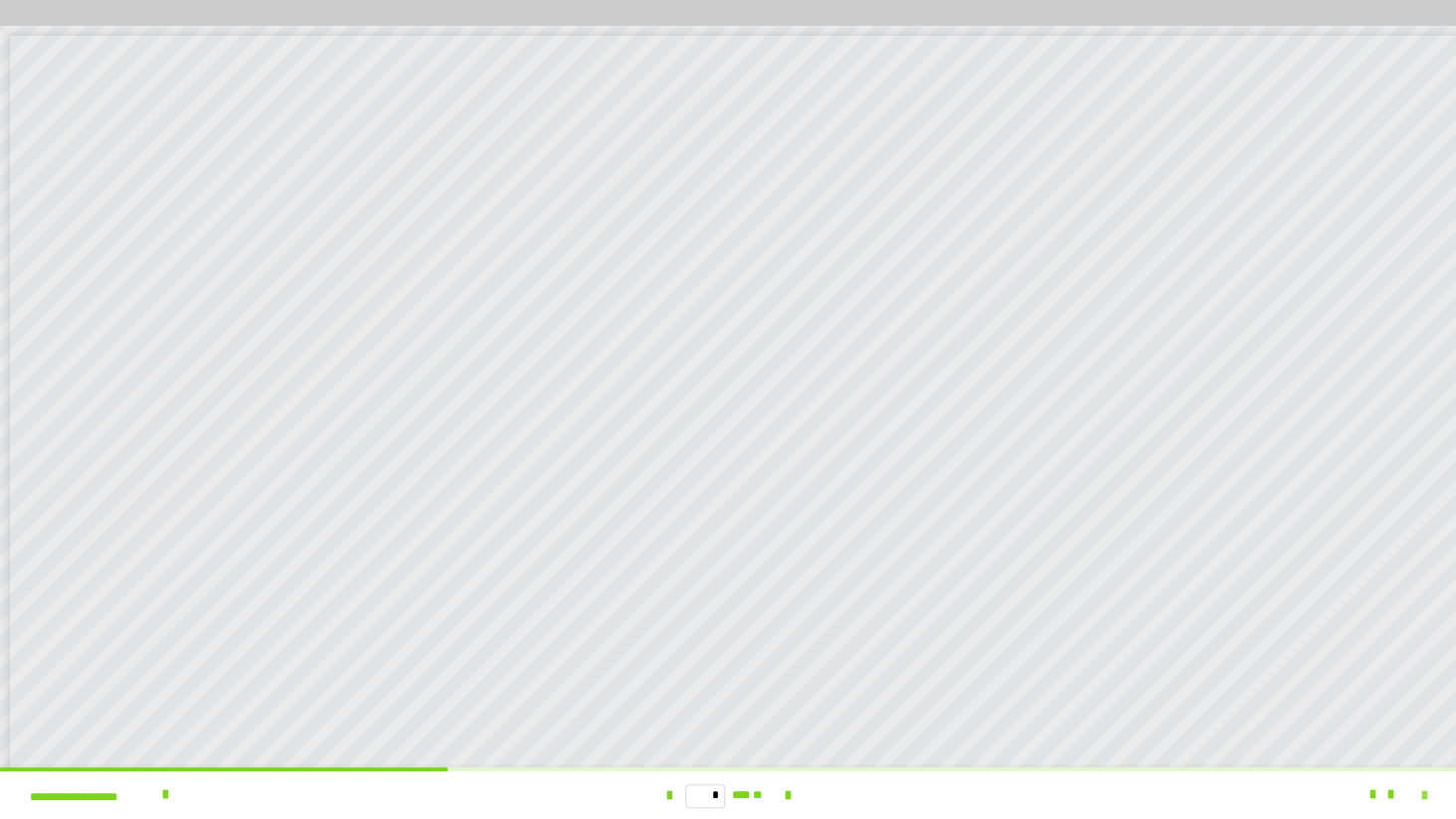 click at bounding box center [1424, 796] 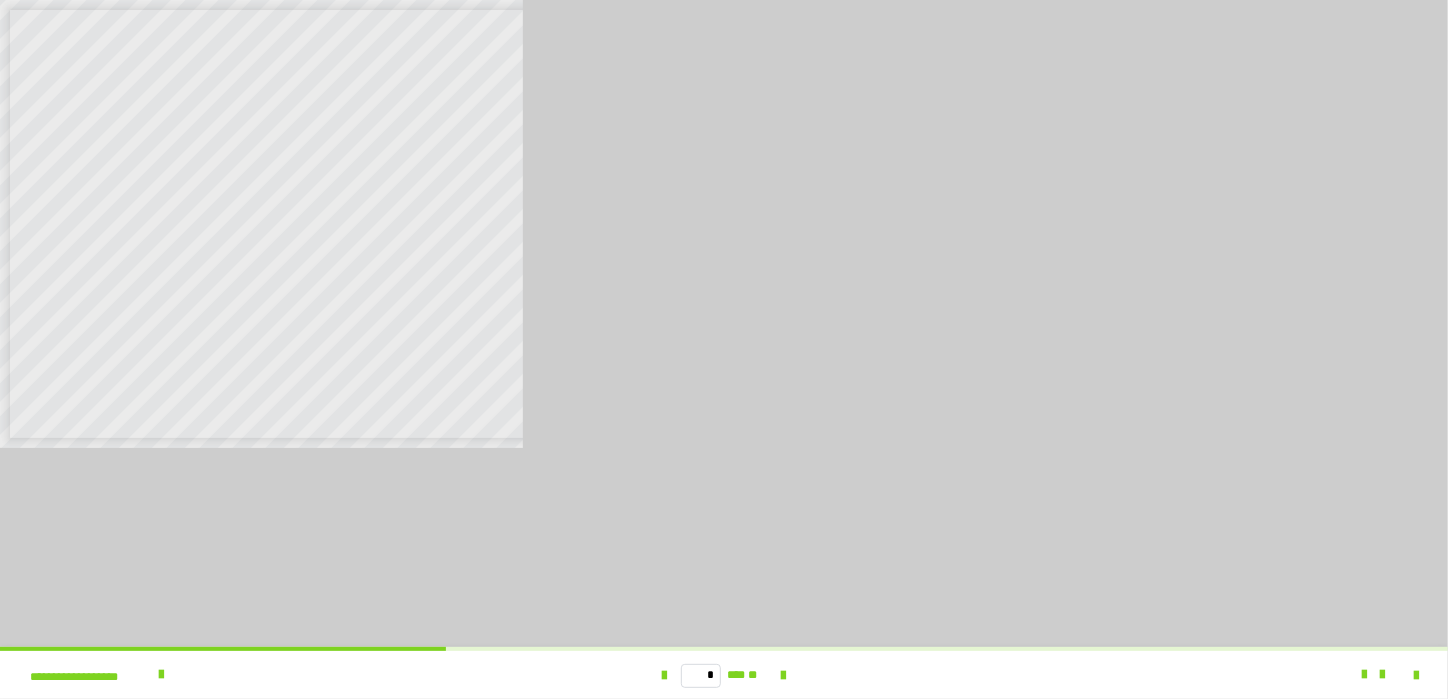 scroll, scrollTop: 0, scrollLeft: 0, axis: both 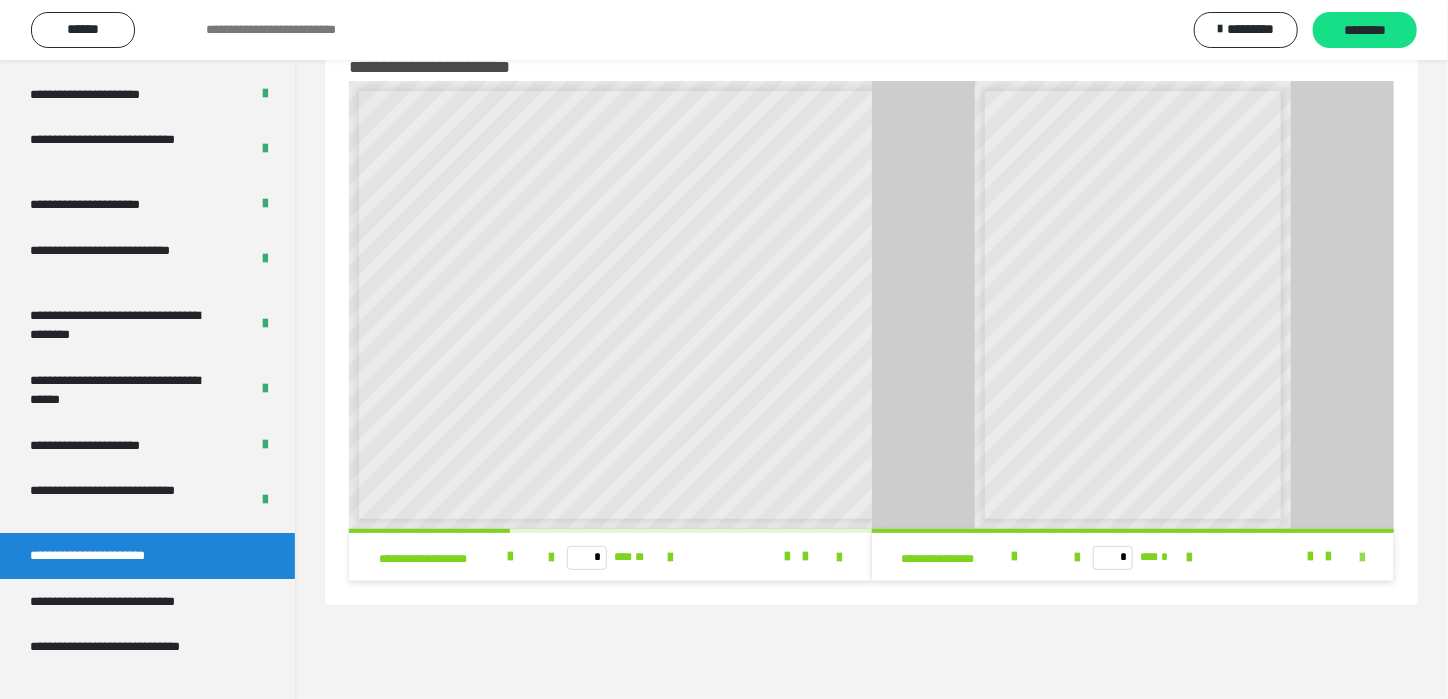 click at bounding box center (1362, 558) 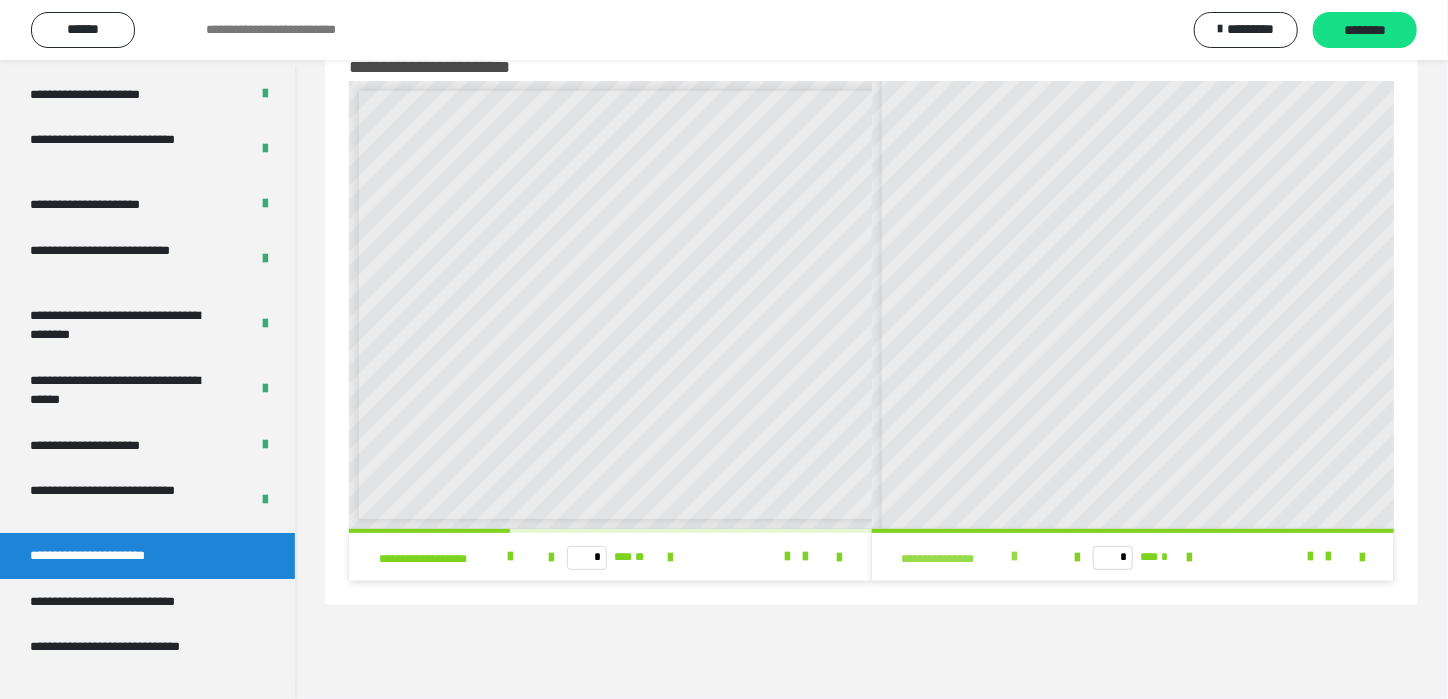 click at bounding box center (1014, 557) 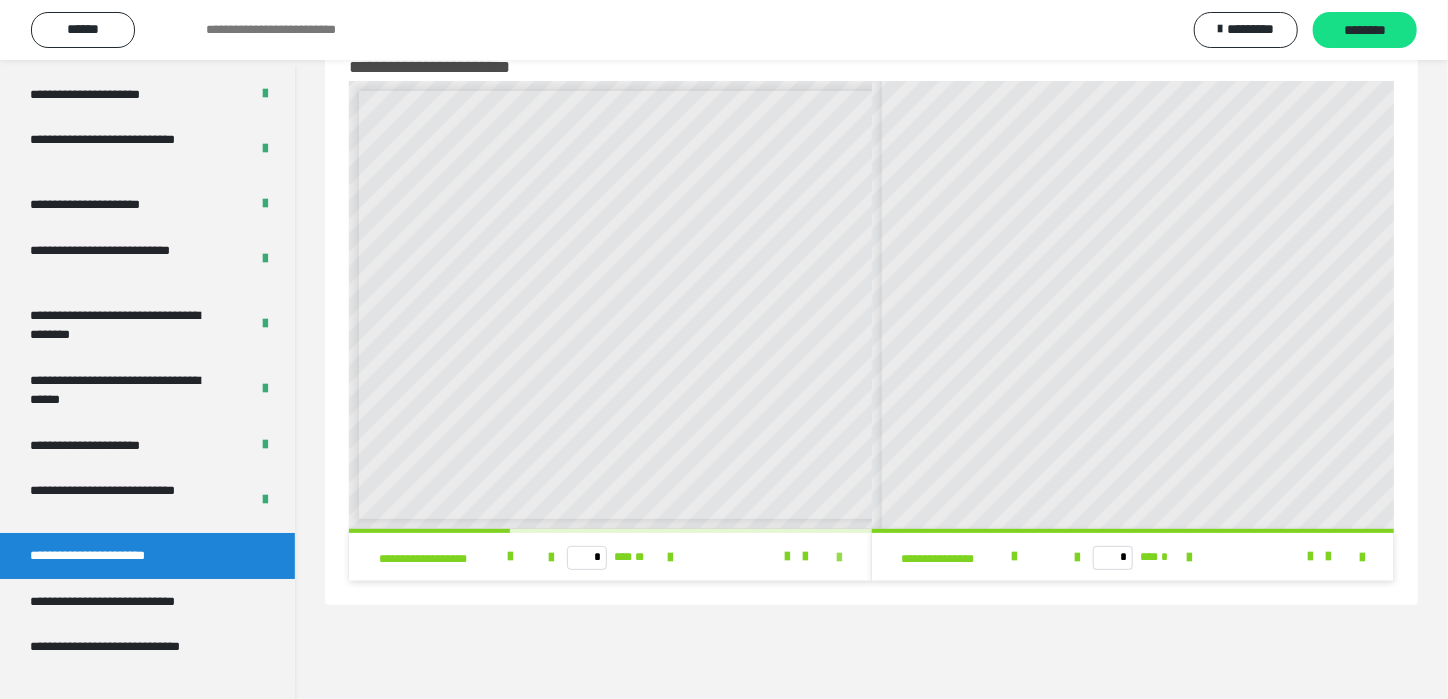 click at bounding box center (840, 558) 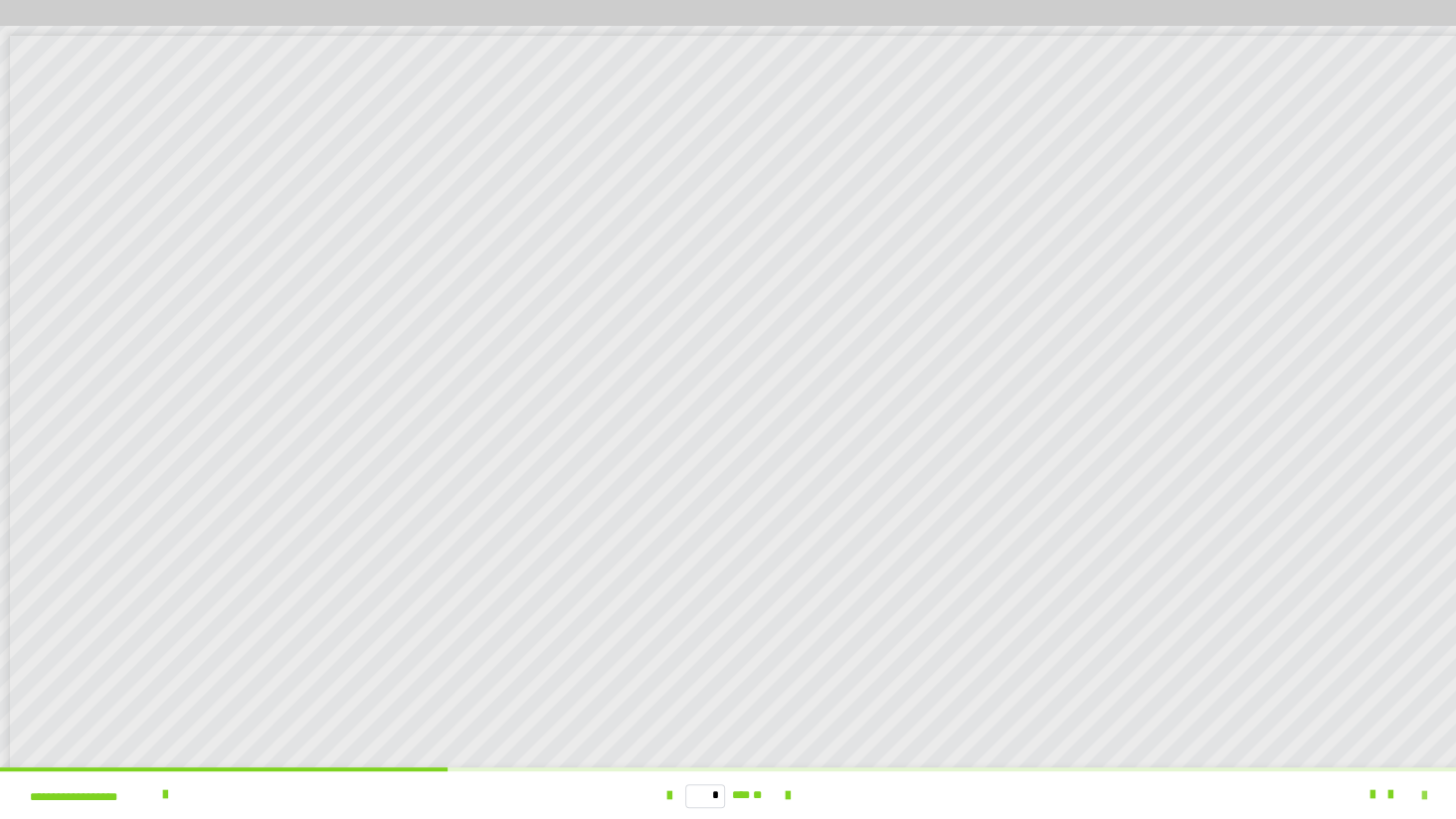 click at bounding box center [1424, 796] 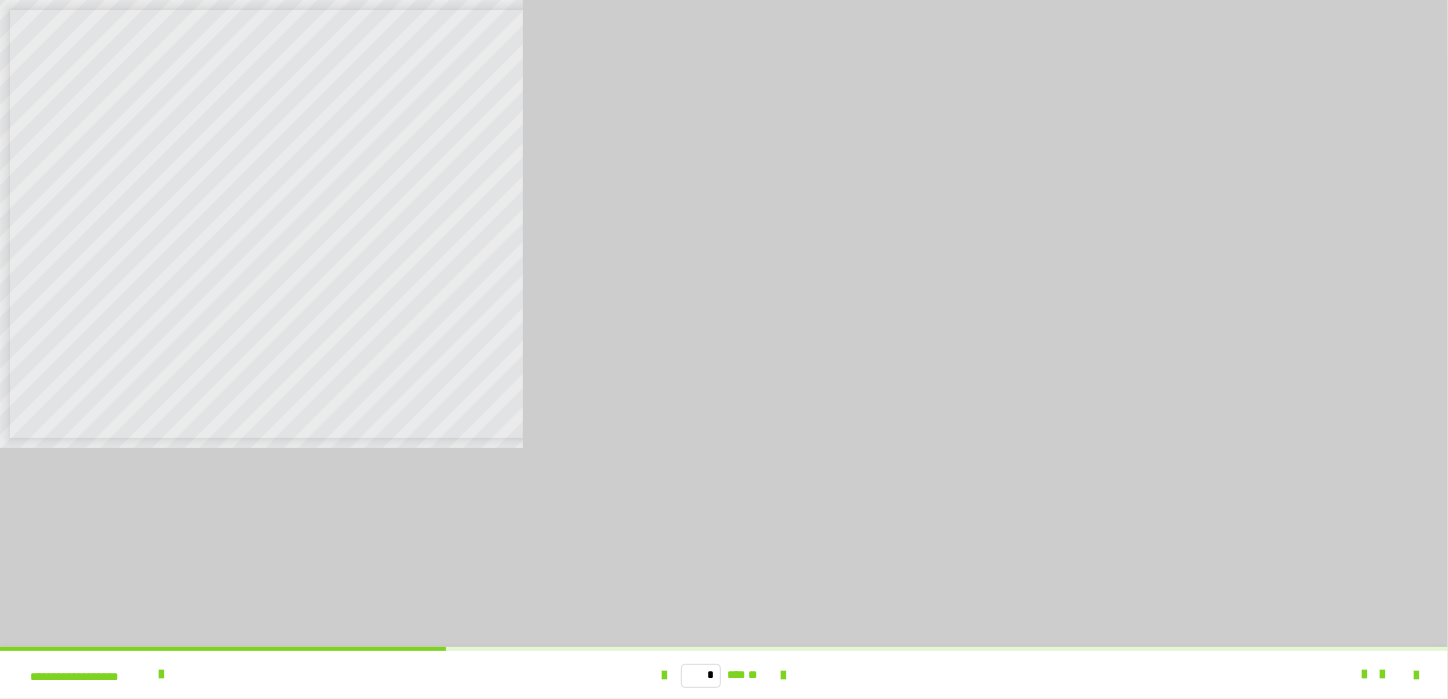 scroll, scrollTop: 3449, scrollLeft: 0, axis: vertical 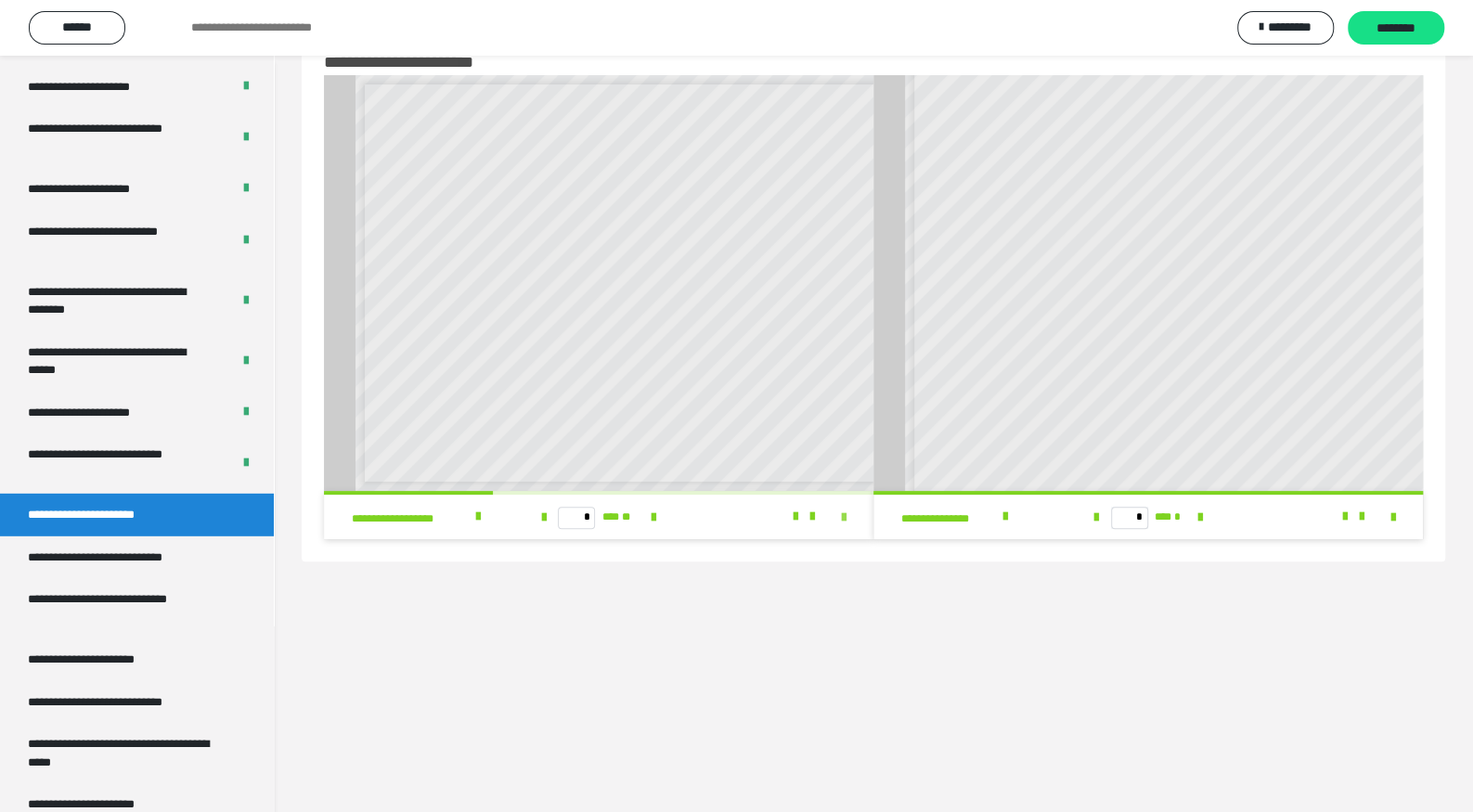 click at bounding box center (844, 518) 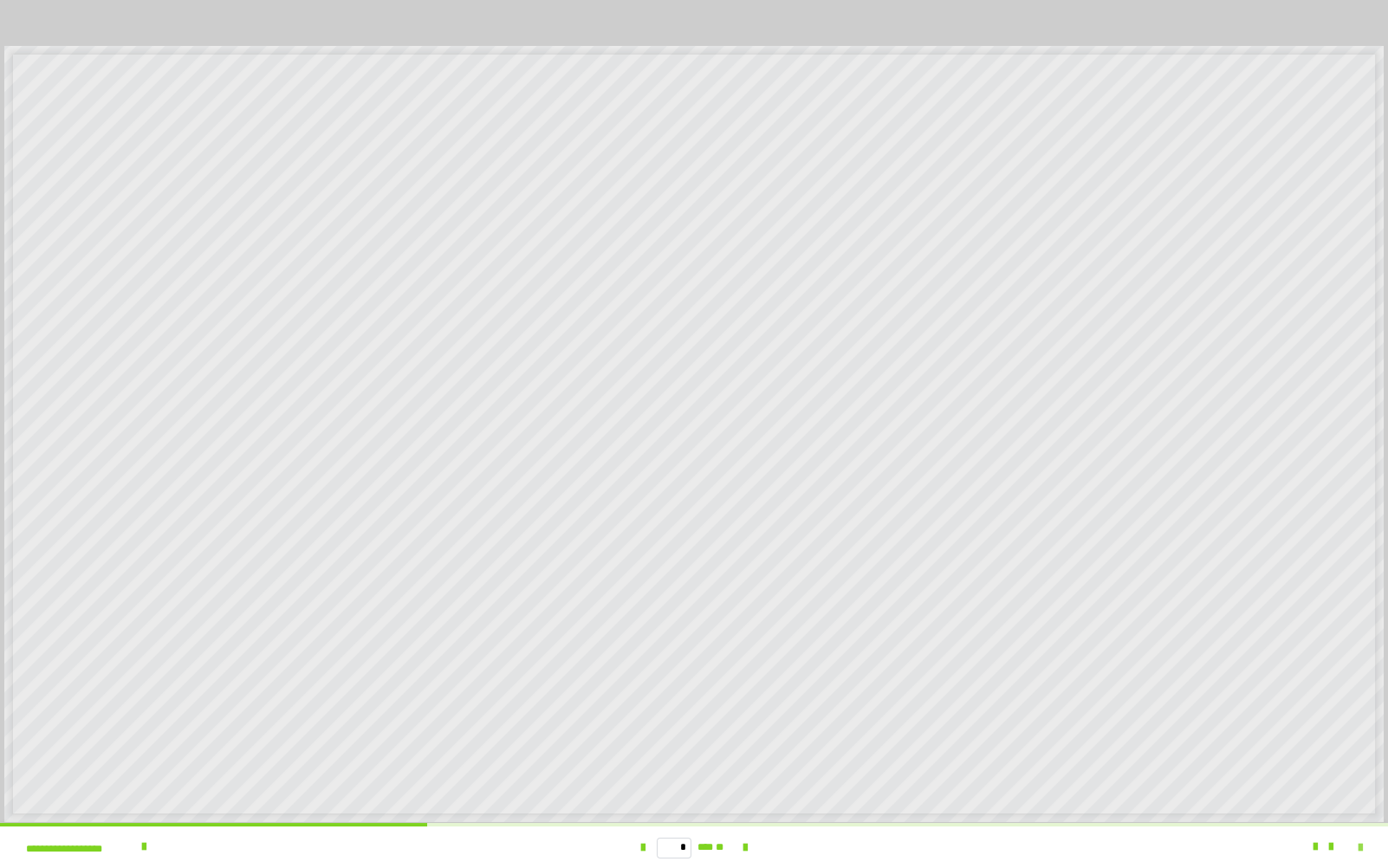 click at bounding box center [1360, 848] 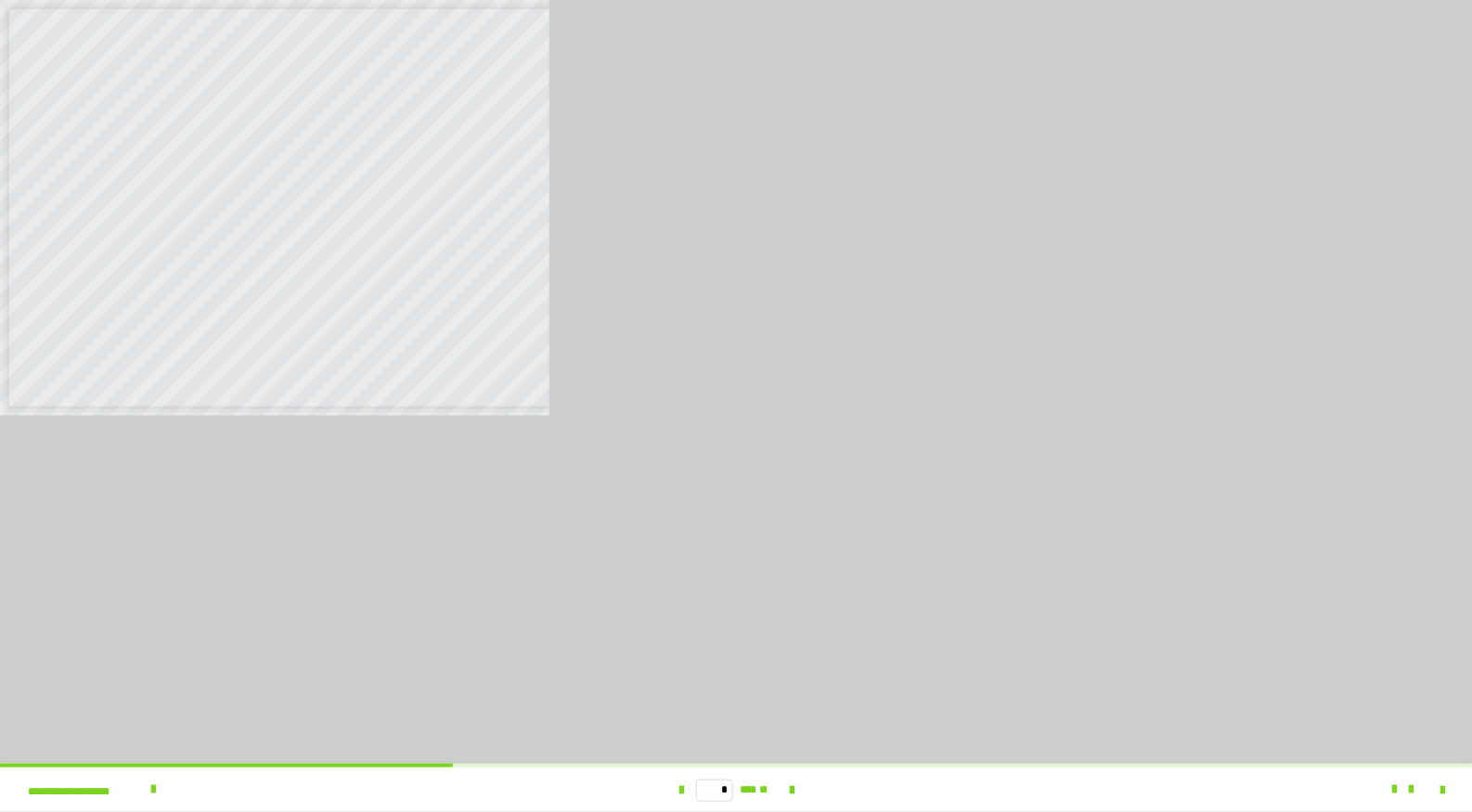 scroll, scrollTop: 56, scrollLeft: 0, axis: vertical 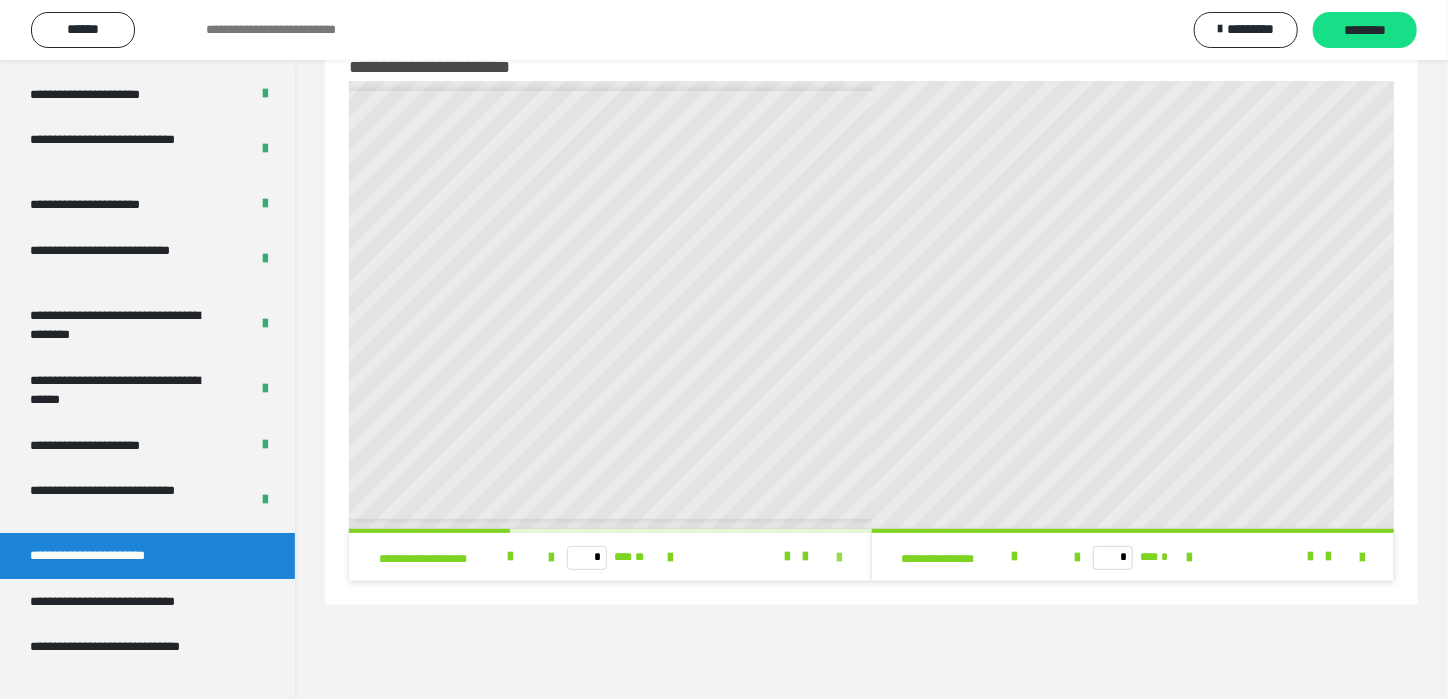 click at bounding box center [840, 558] 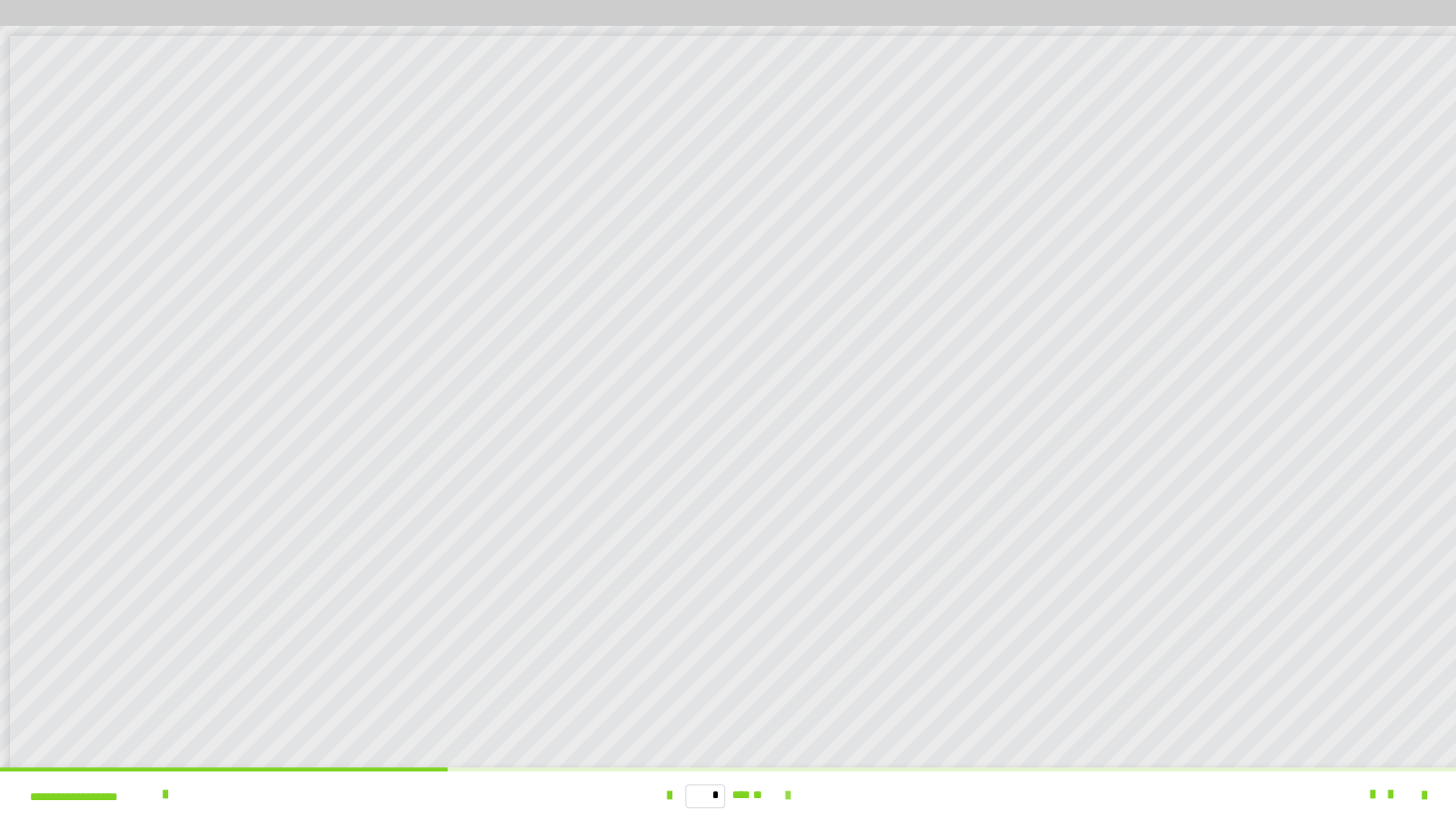 click at bounding box center [787, 796] 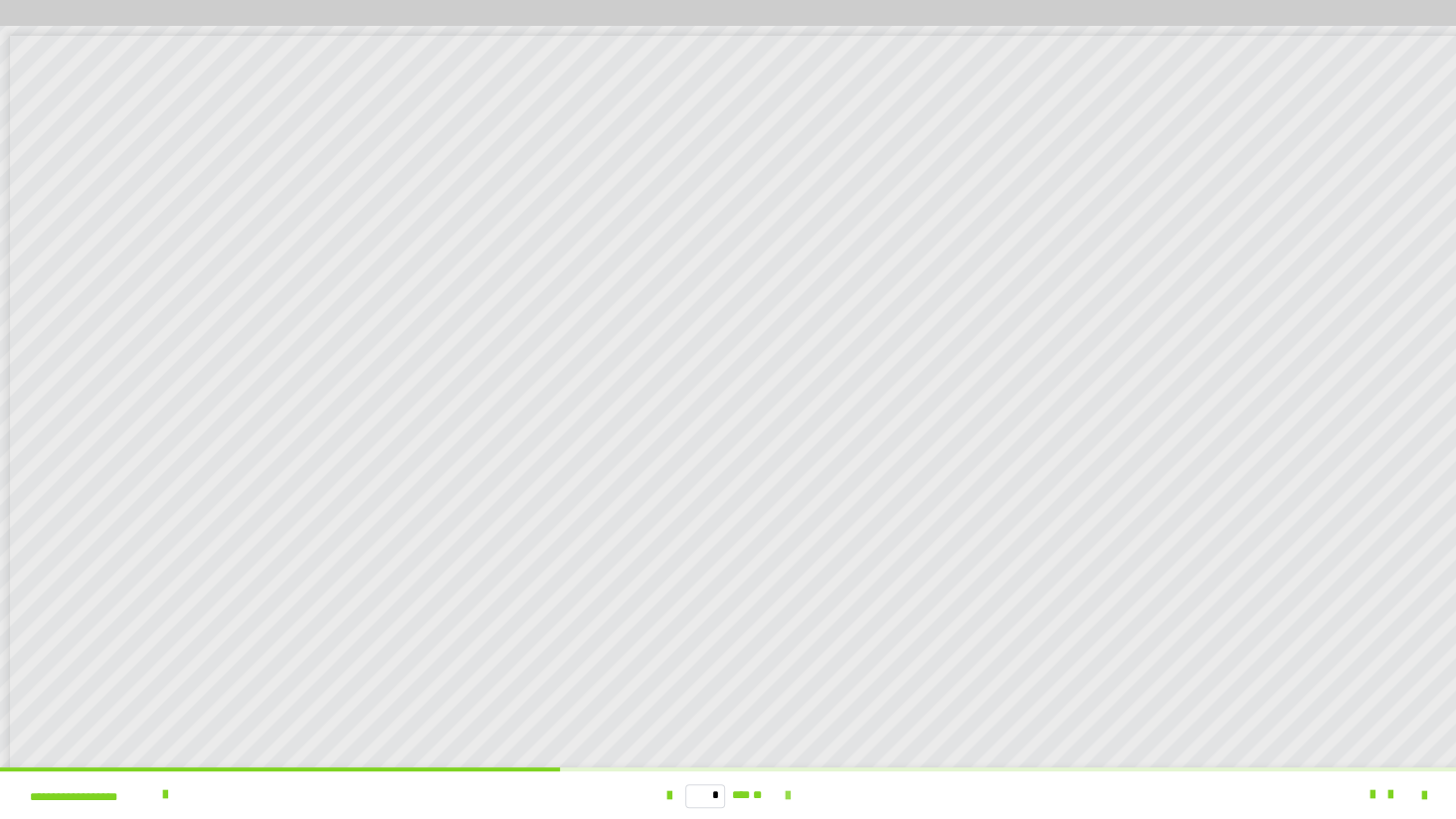 click at bounding box center [787, 796] 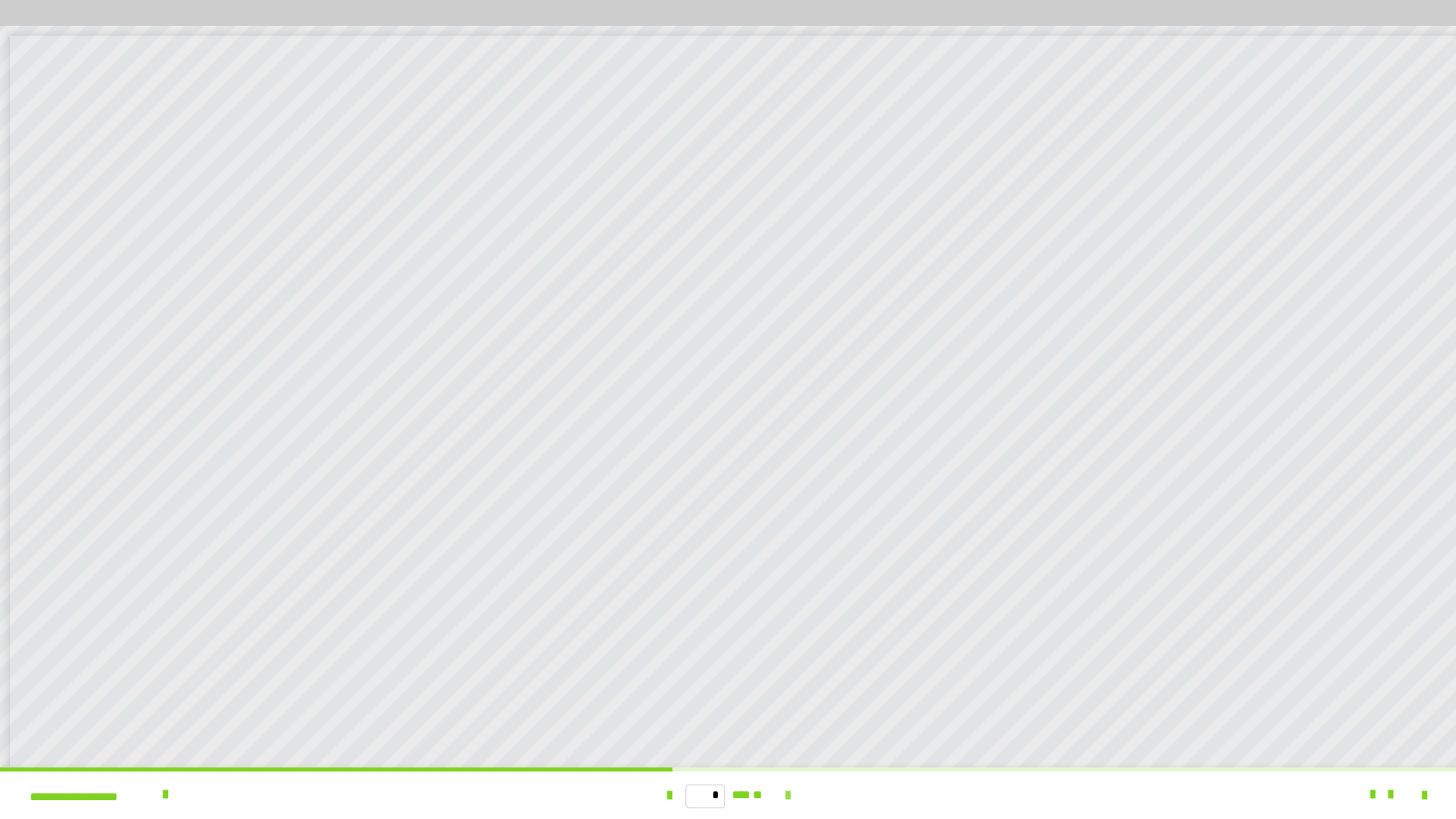 click at bounding box center [787, 796] 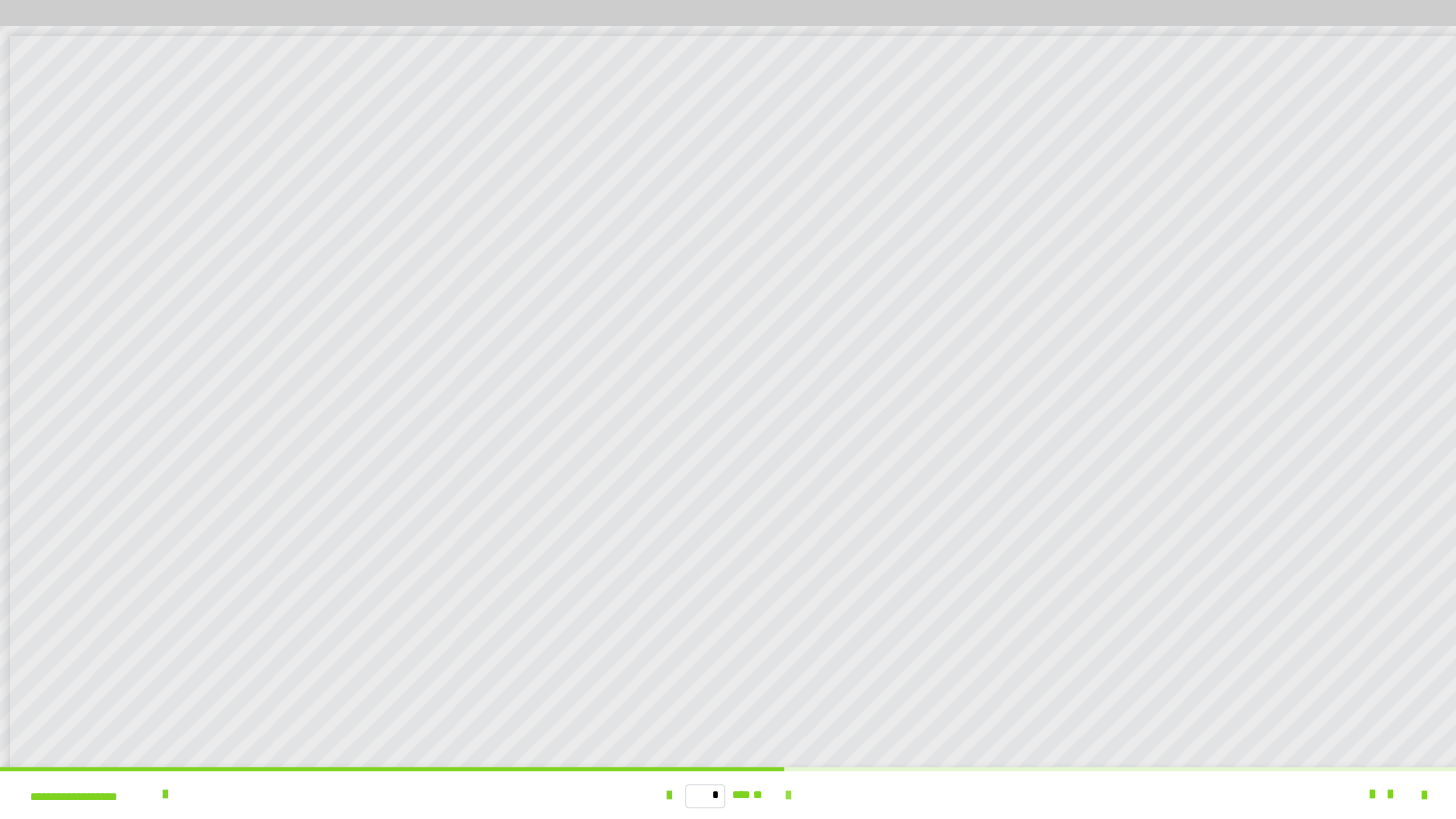 click at bounding box center [787, 796] 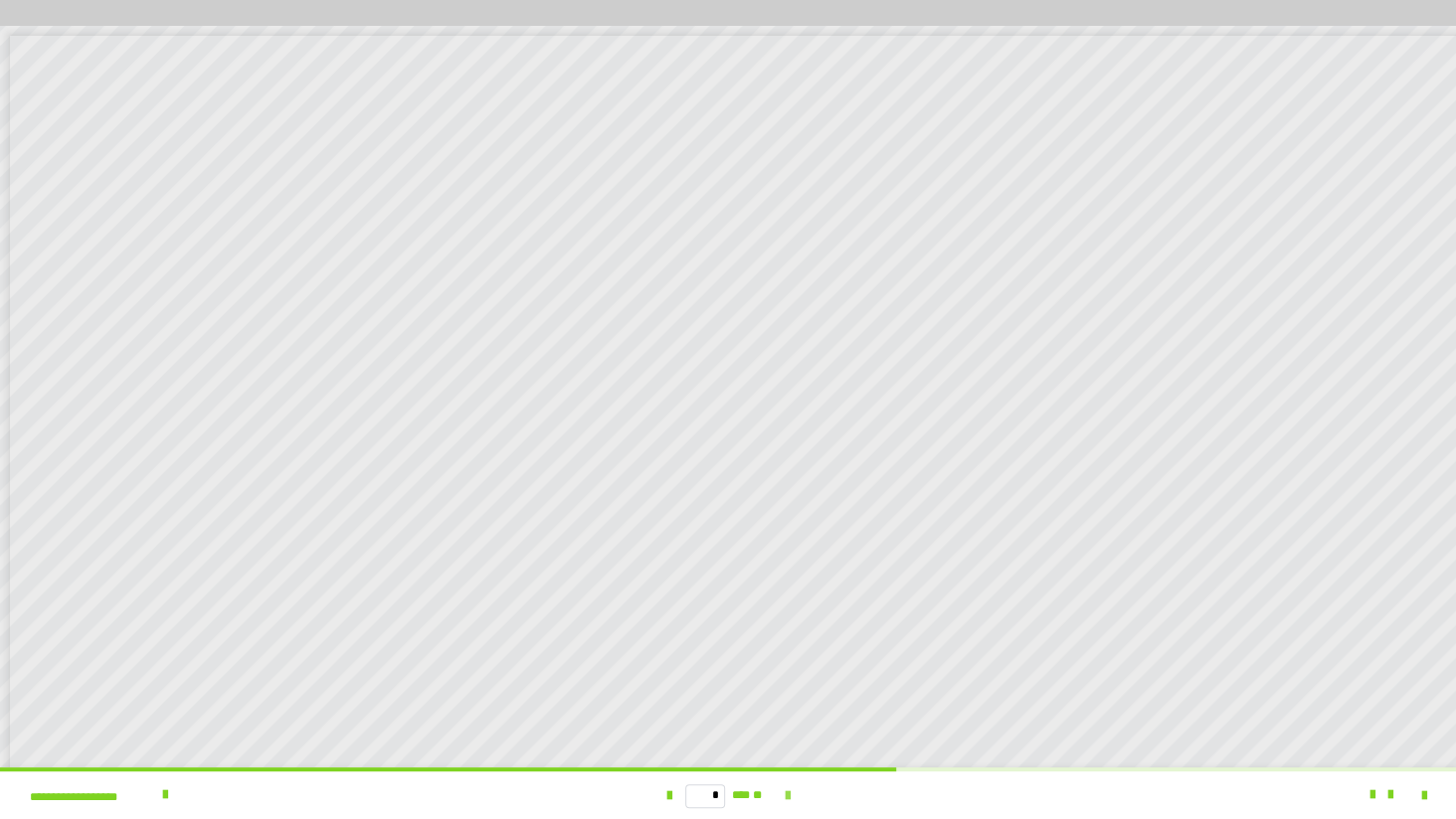click at bounding box center [787, 796] 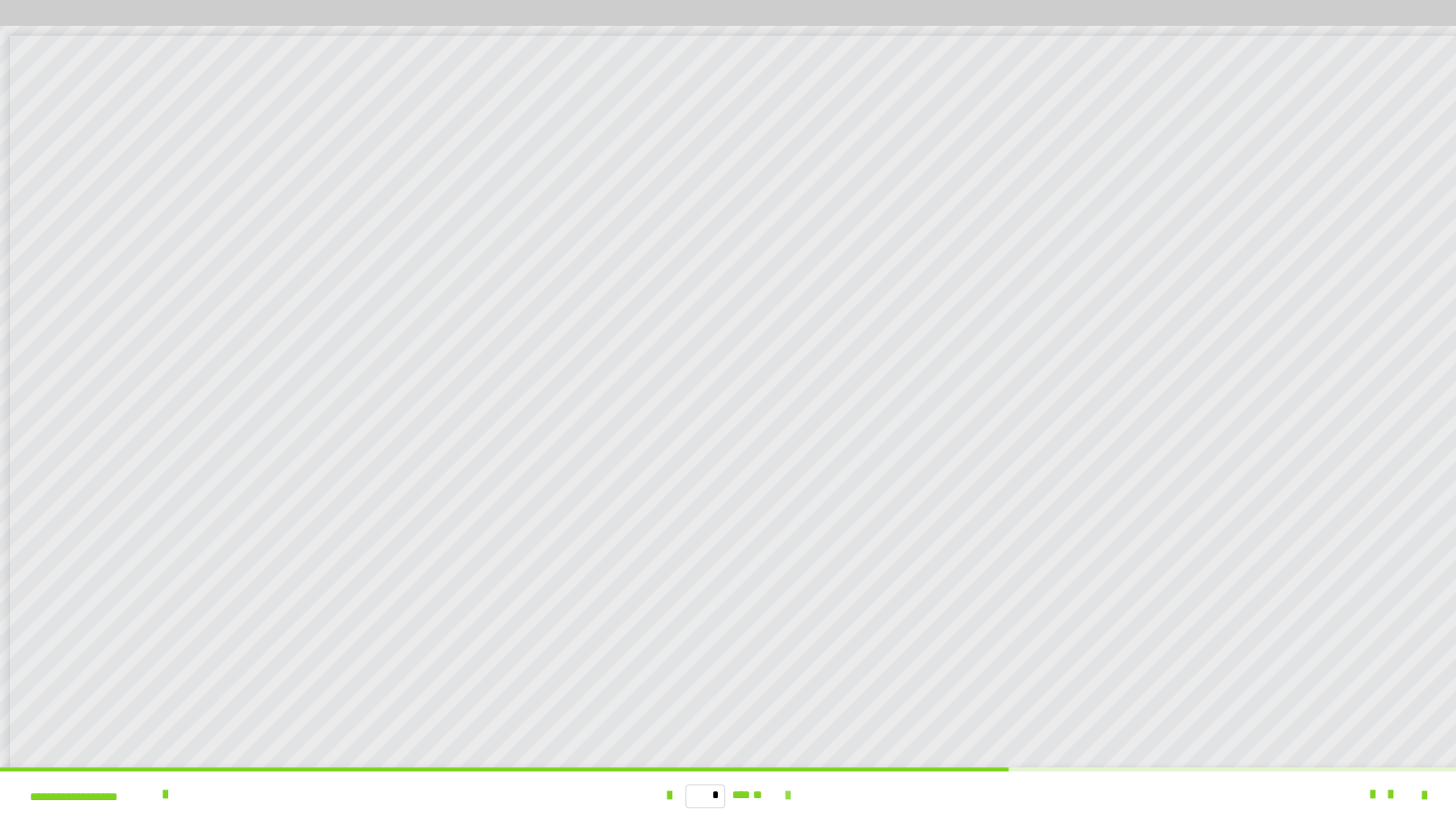 click at bounding box center (787, 796) 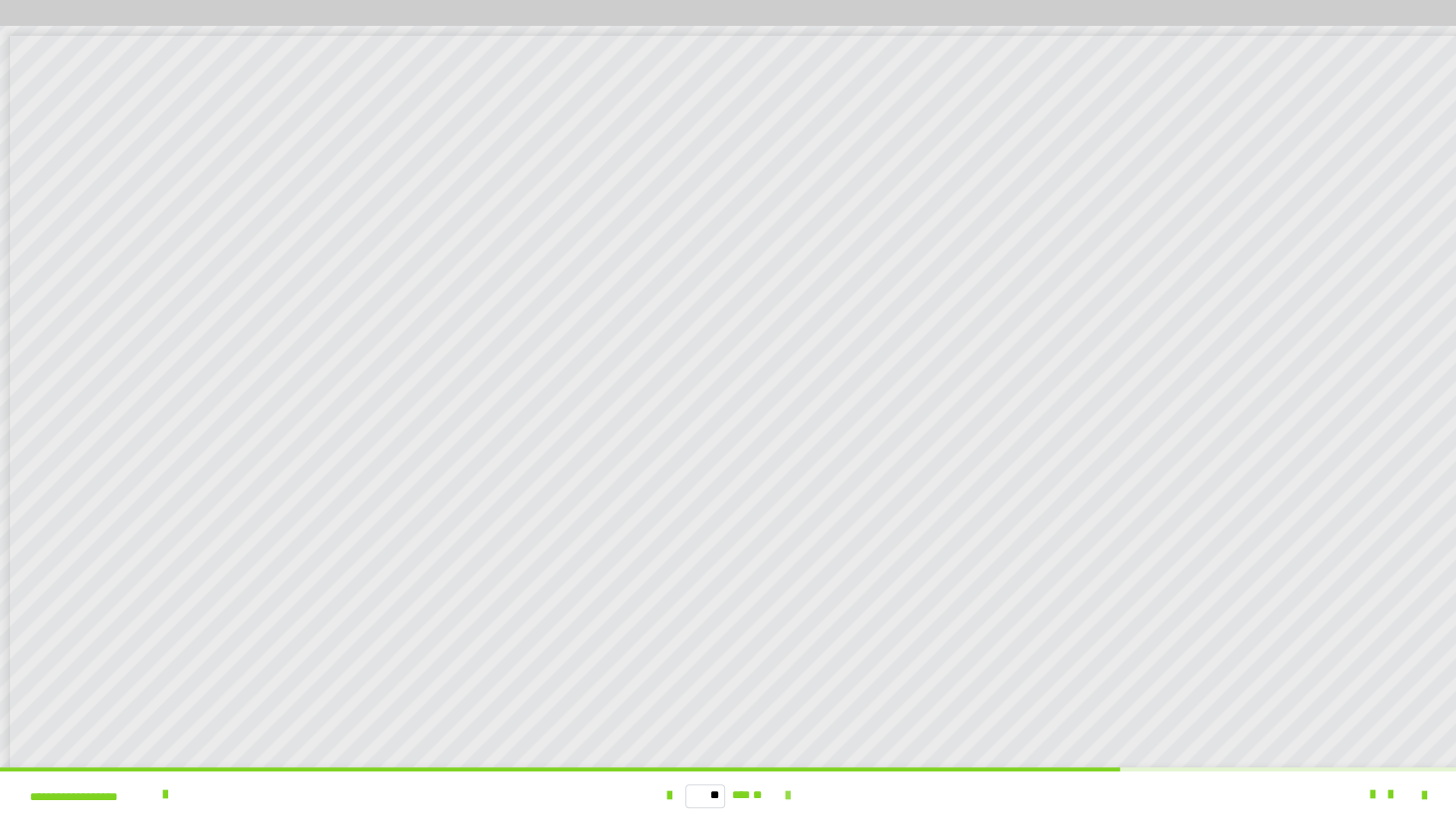 click at bounding box center (787, 796) 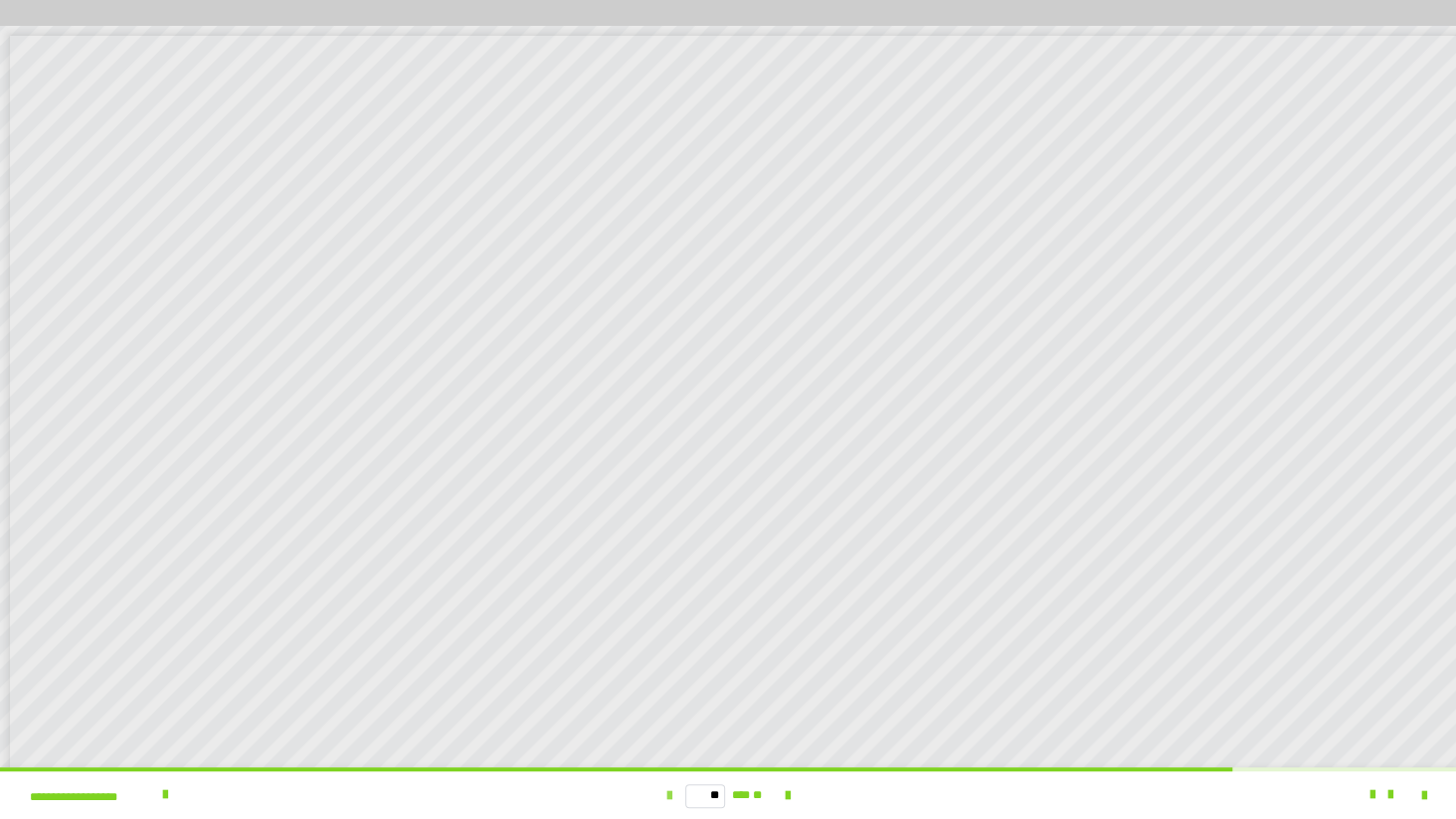 click at bounding box center (669, 796) 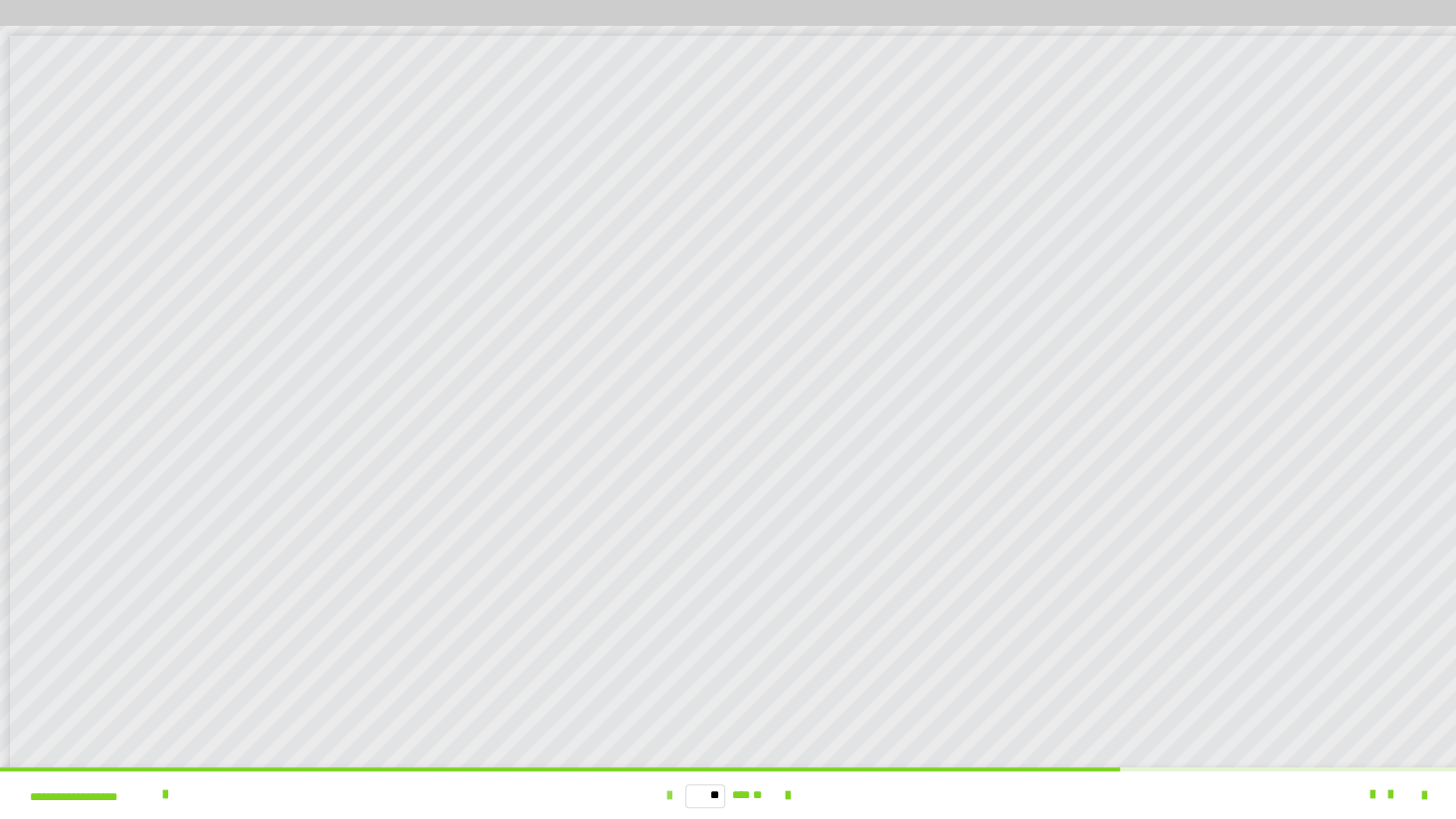 click at bounding box center (669, 796) 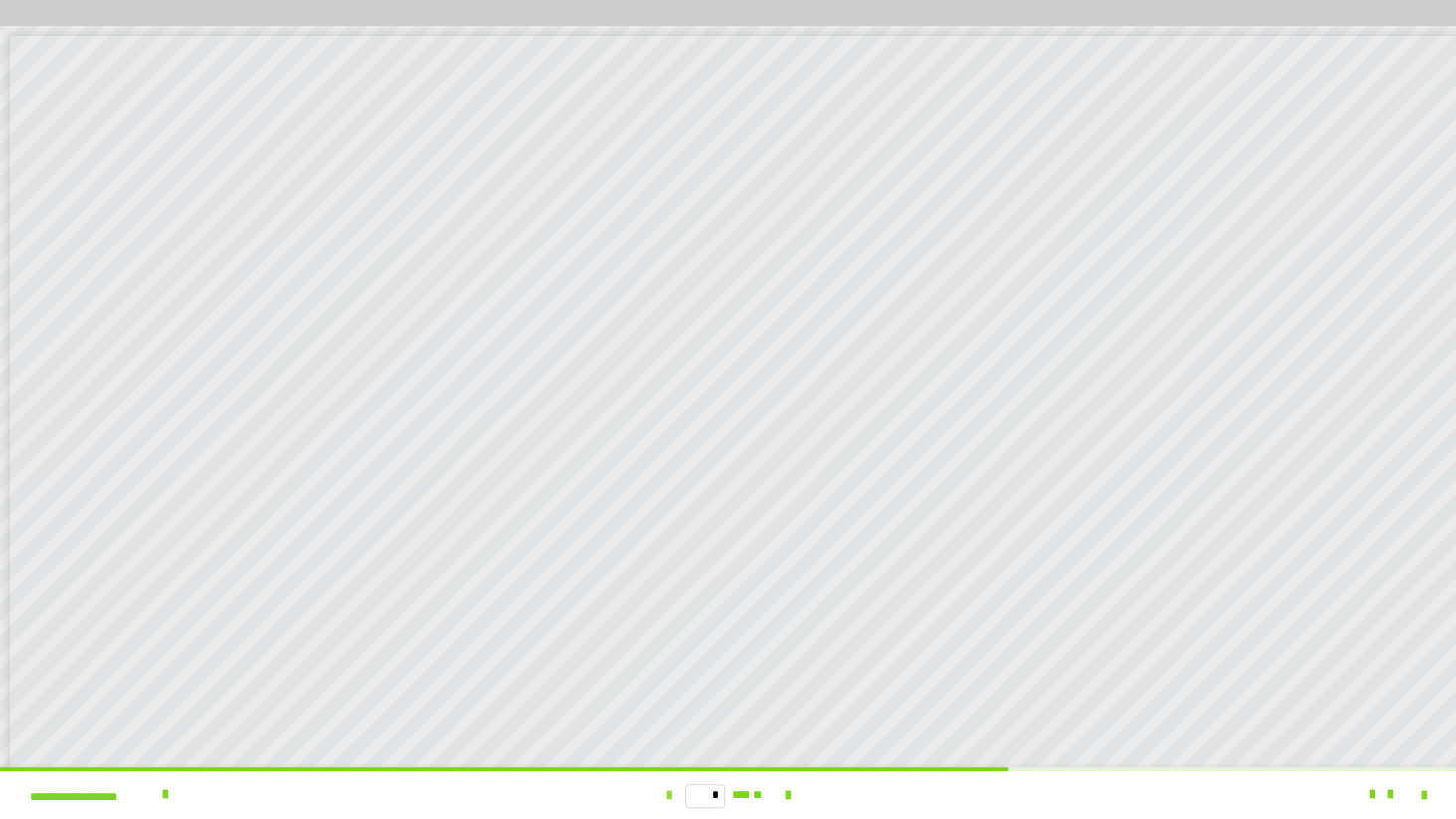click at bounding box center (669, 796) 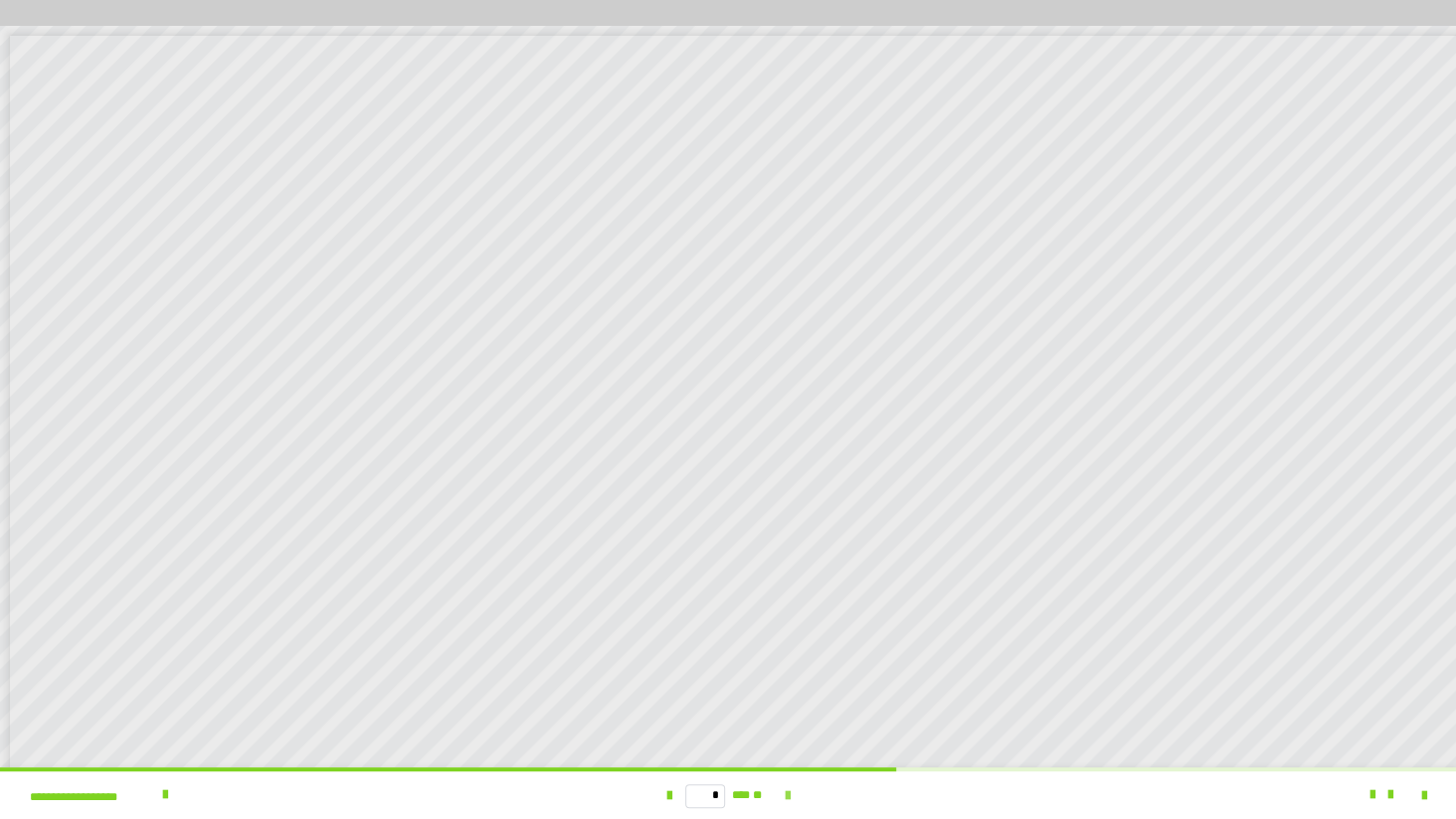 click at bounding box center (787, 796) 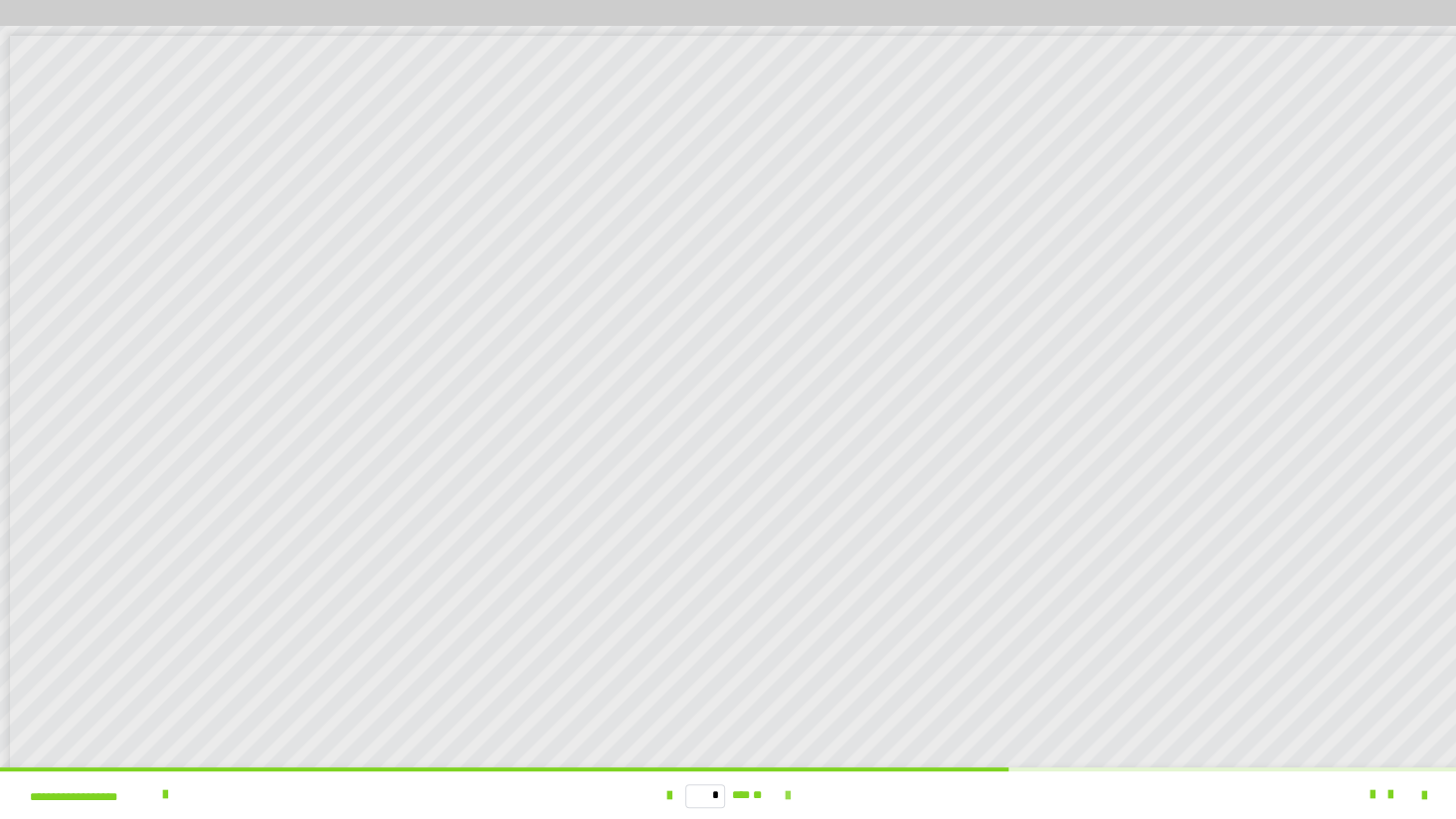 click at bounding box center [787, 796] 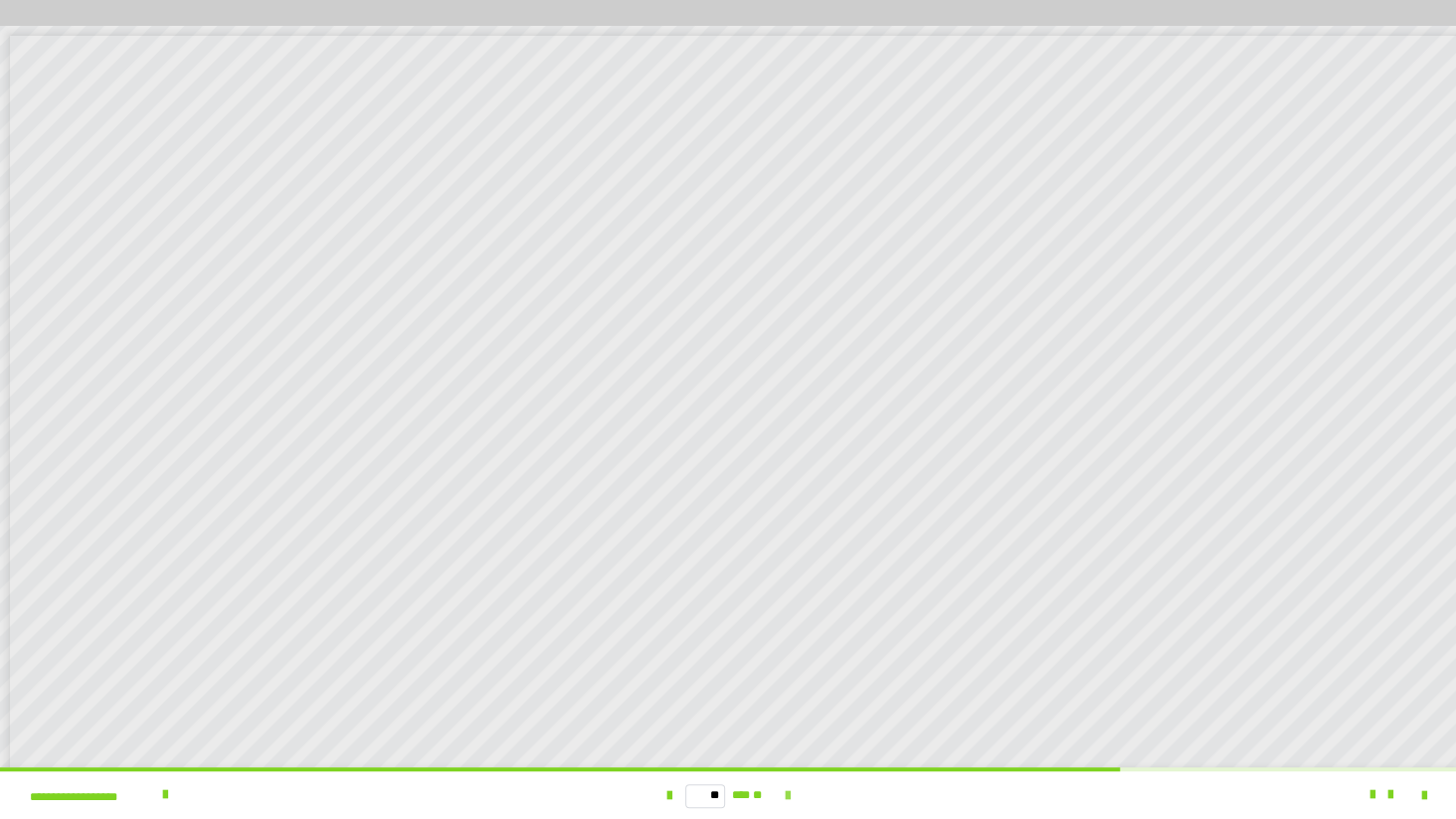 click at bounding box center (787, 796) 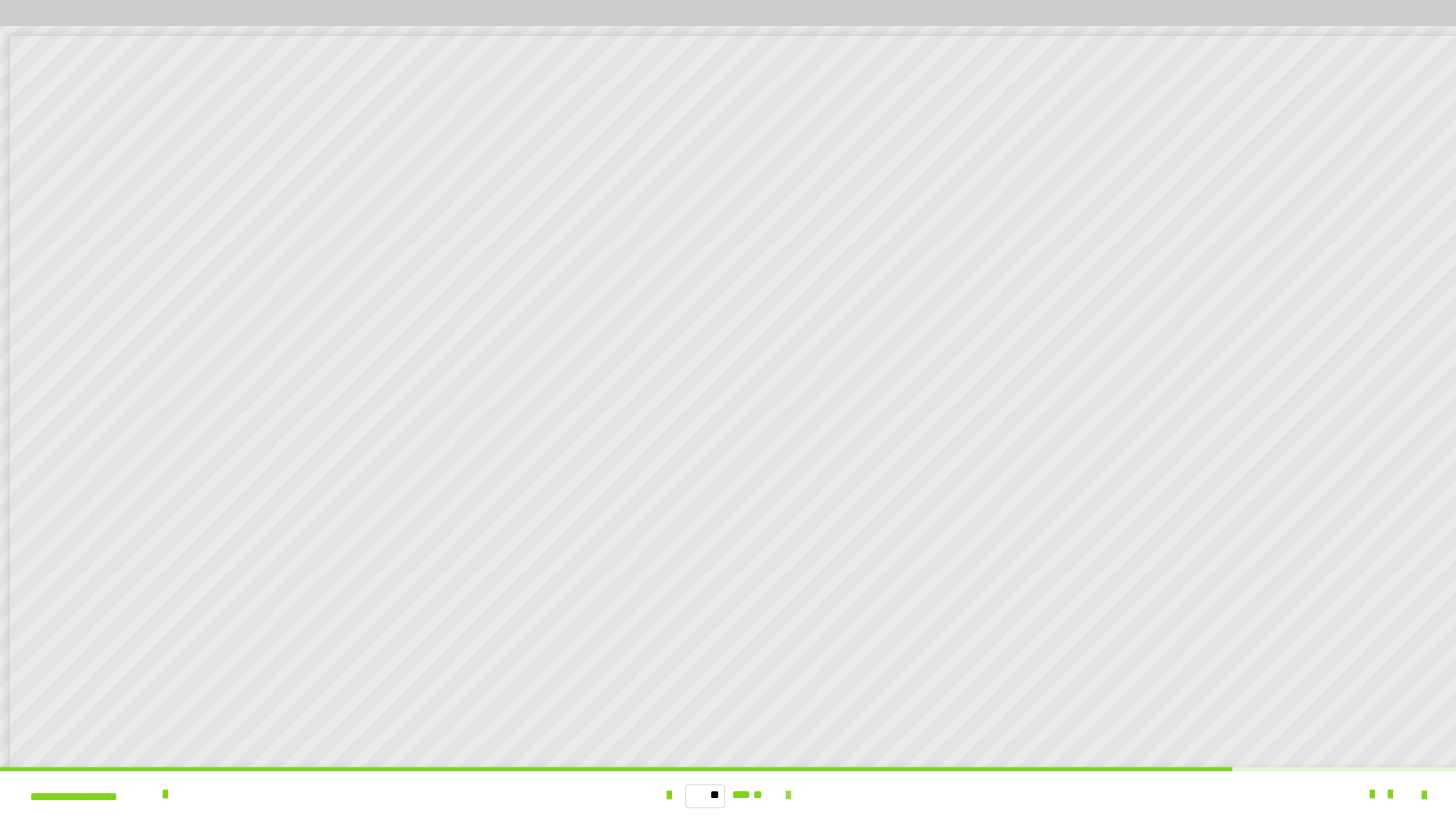 click at bounding box center (787, 796) 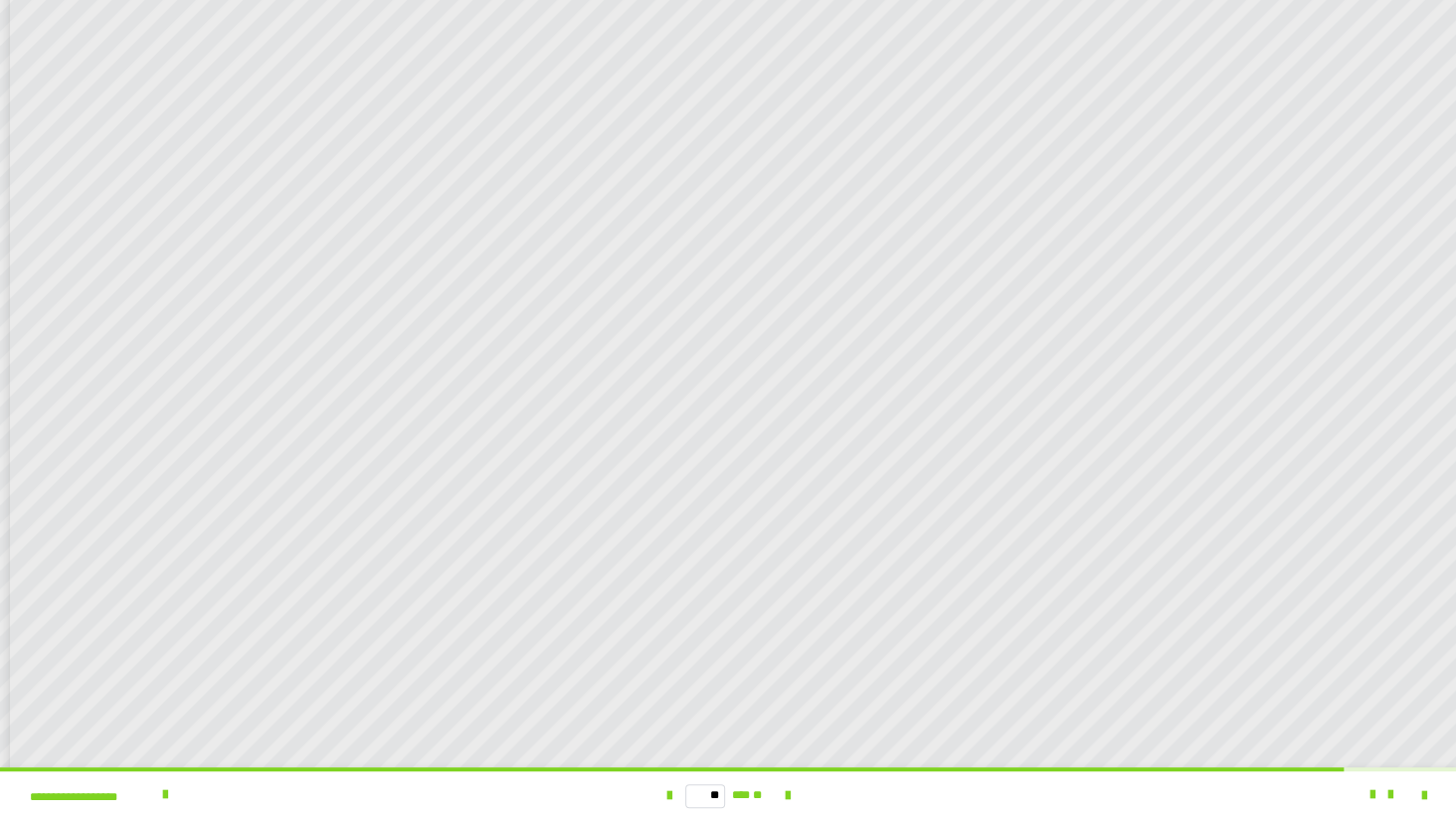 scroll, scrollTop: 98, scrollLeft: 0, axis: vertical 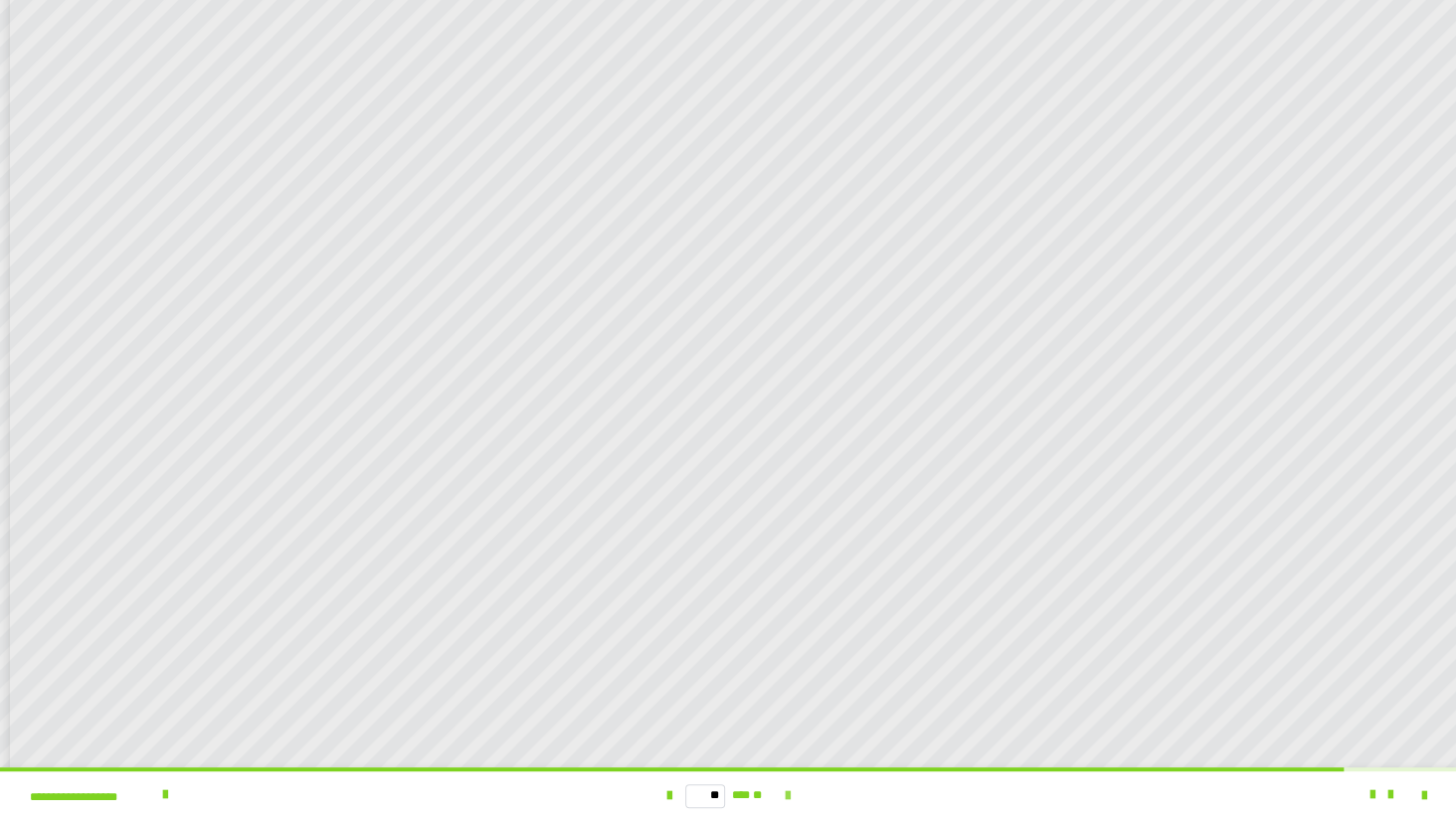 click at bounding box center [787, 796] 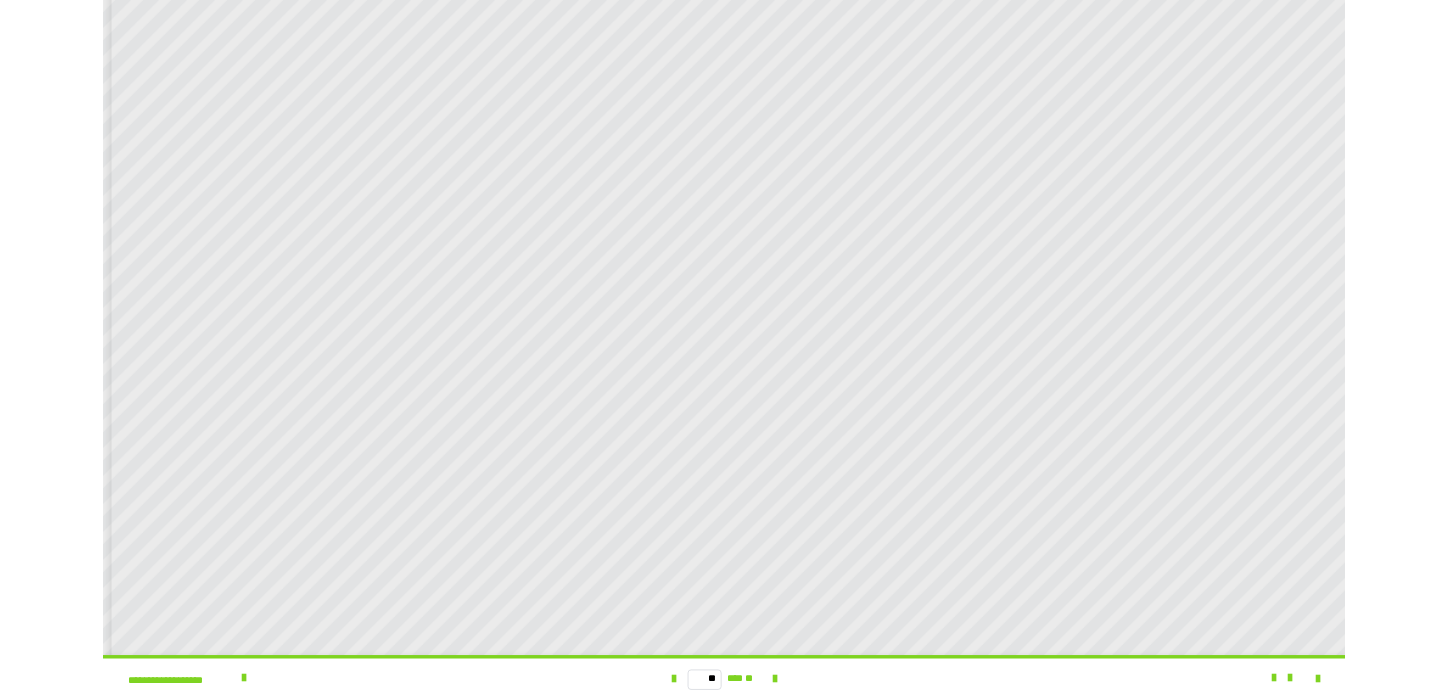 scroll, scrollTop: 105, scrollLeft: 0, axis: vertical 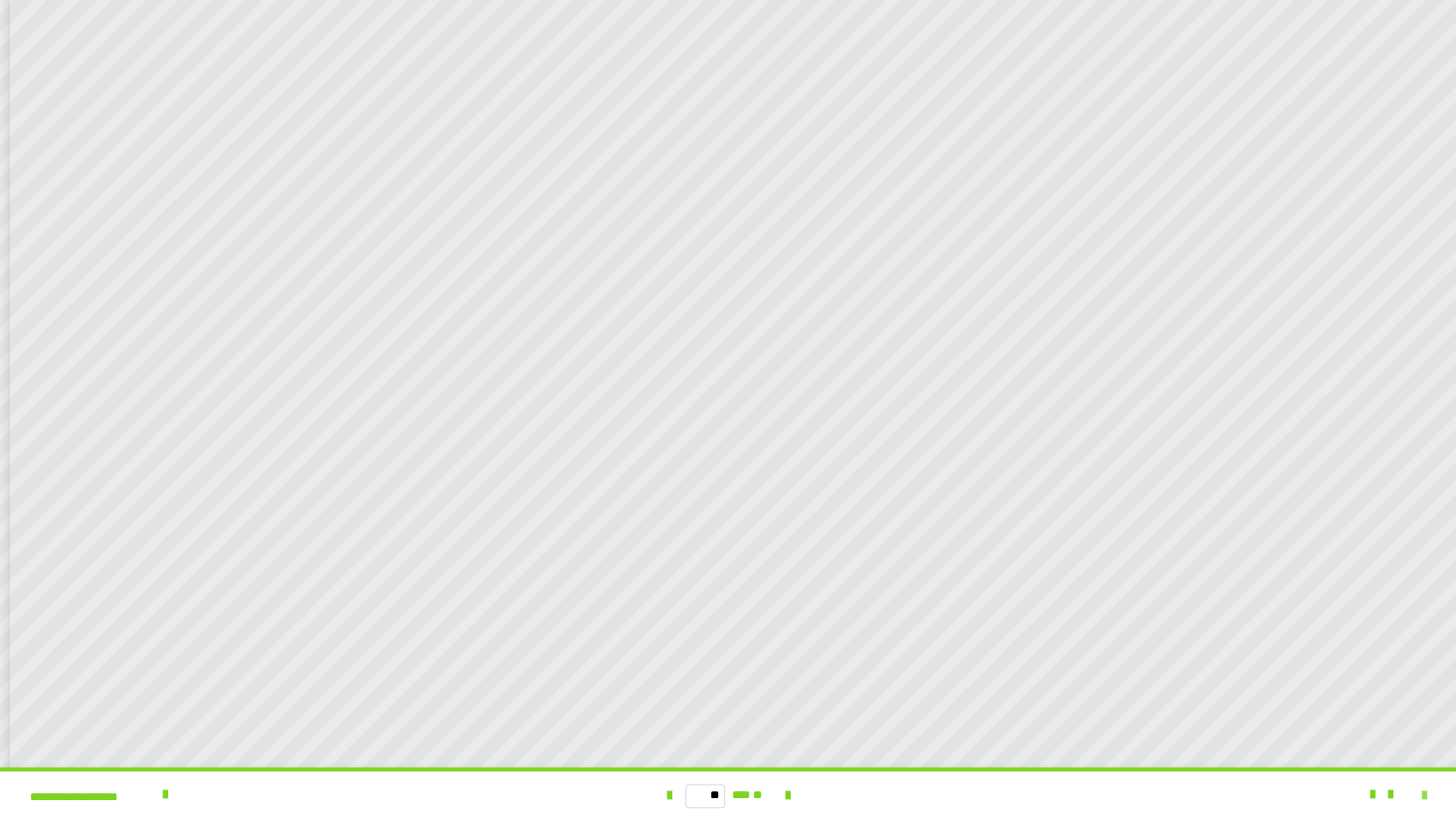 click at bounding box center [1424, 796] 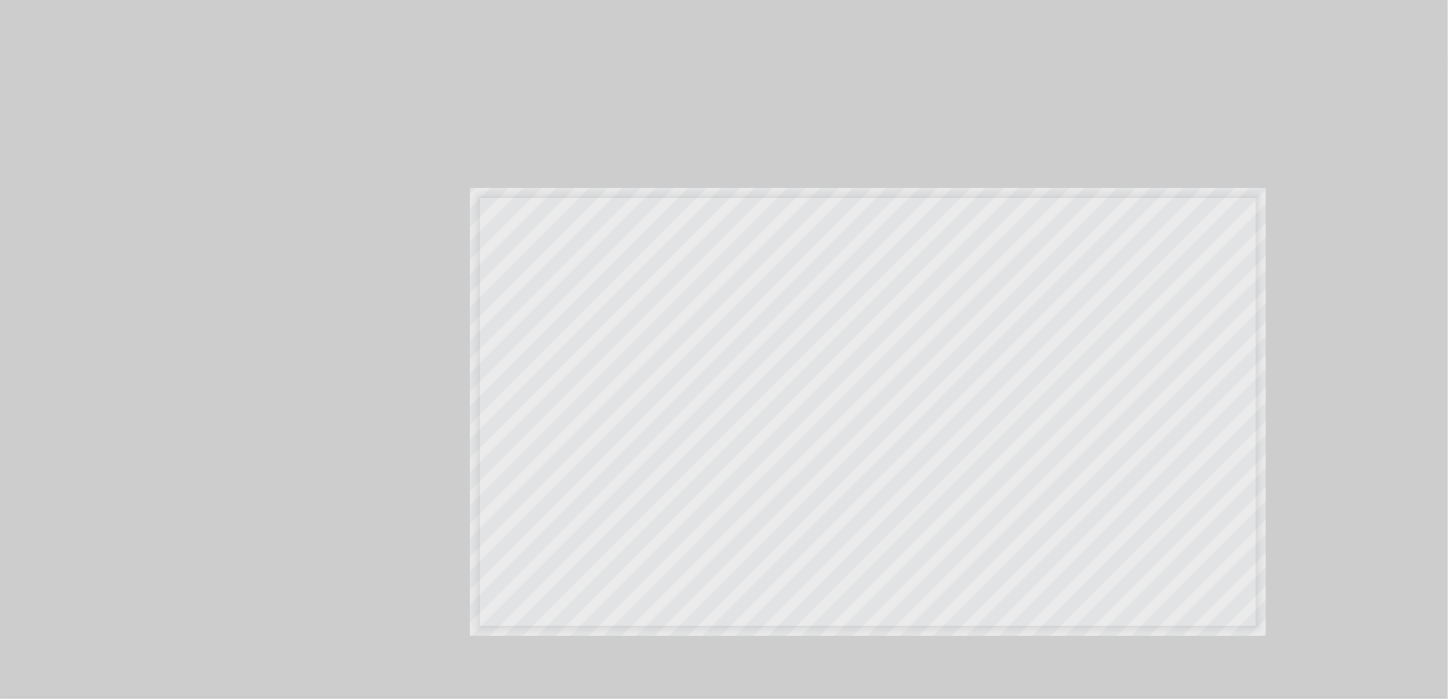 scroll, scrollTop: 0, scrollLeft: 0, axis: both 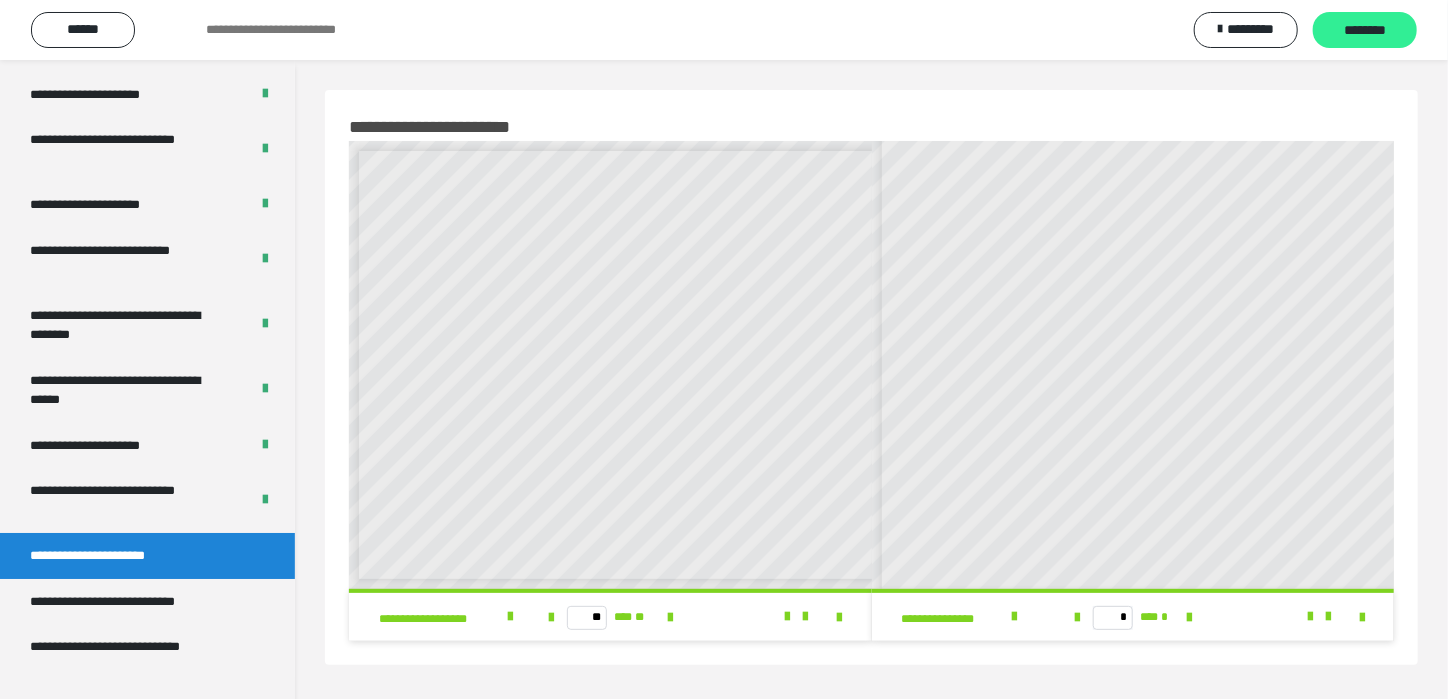 click on "********" at bounding box center [1365, 31] 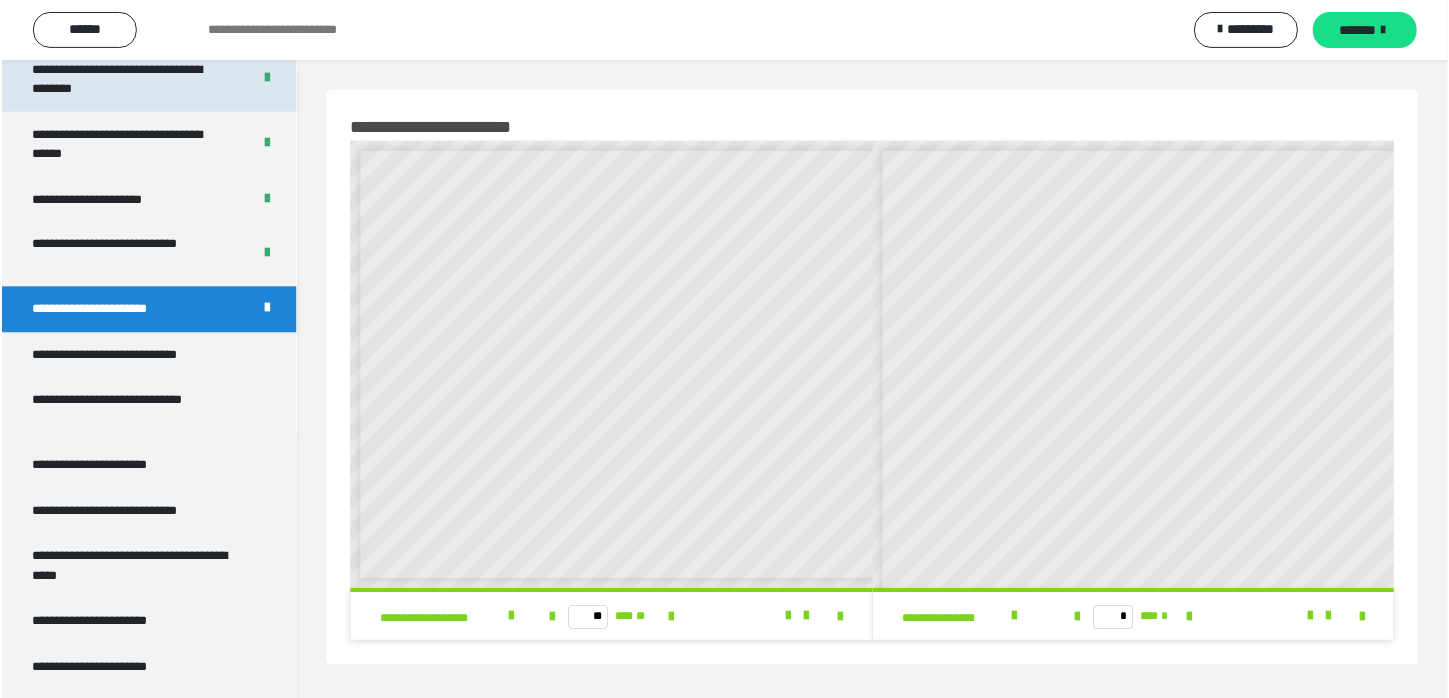 scroll, scrollTop: 3699, scrollLeft: 0, axis: vertical 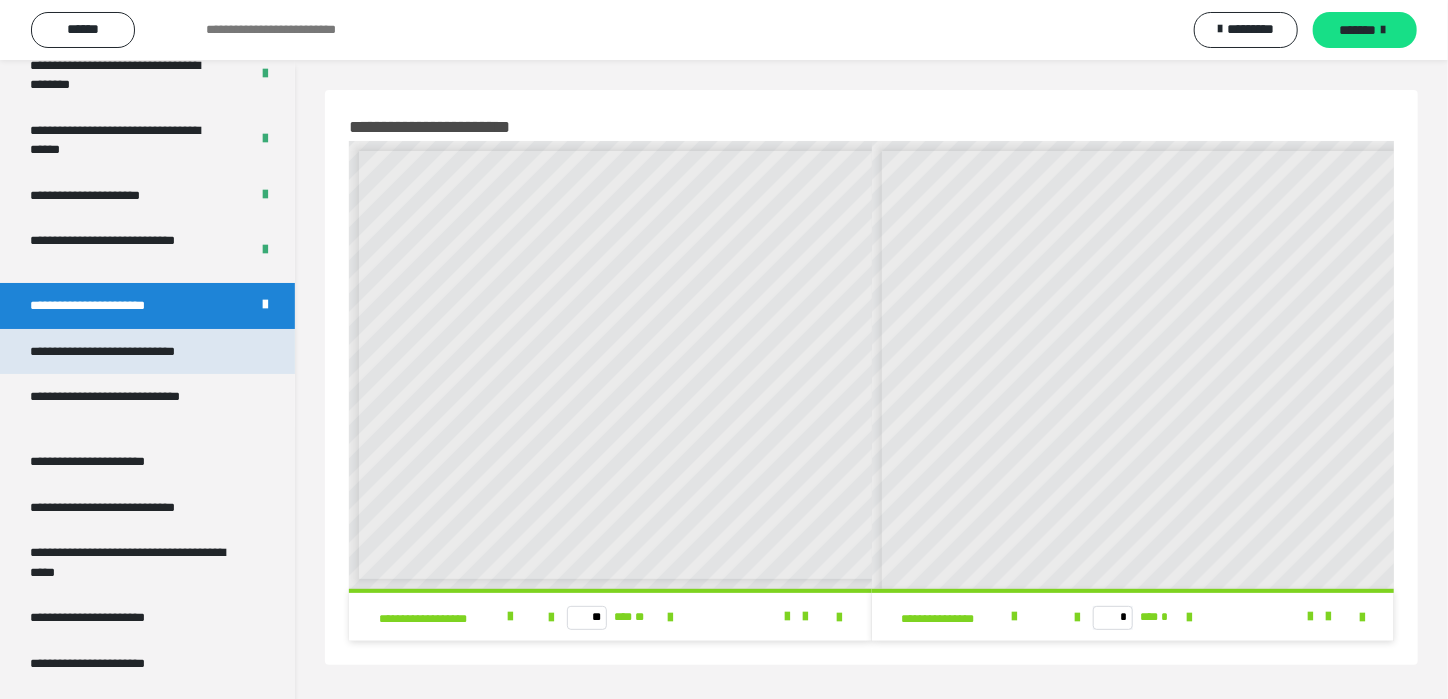 click on "**********" at bounding box center [131, 352] 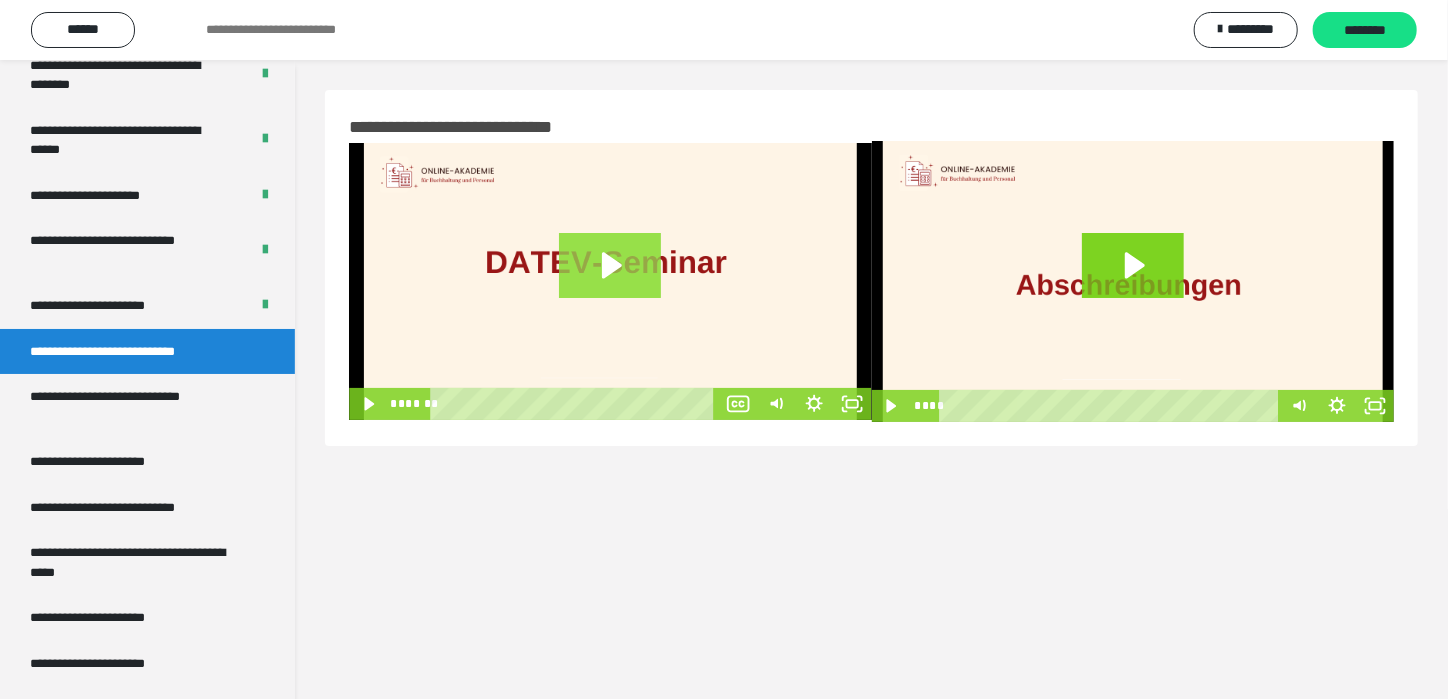 click 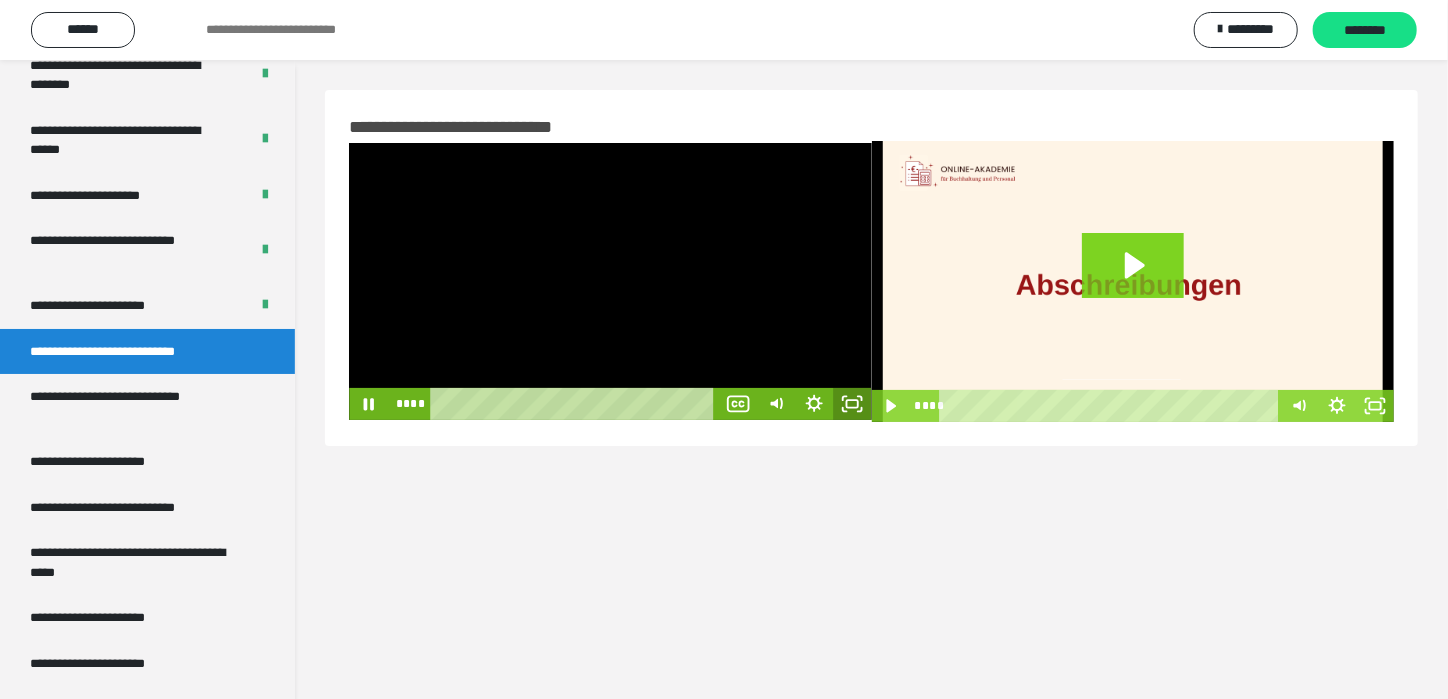 click 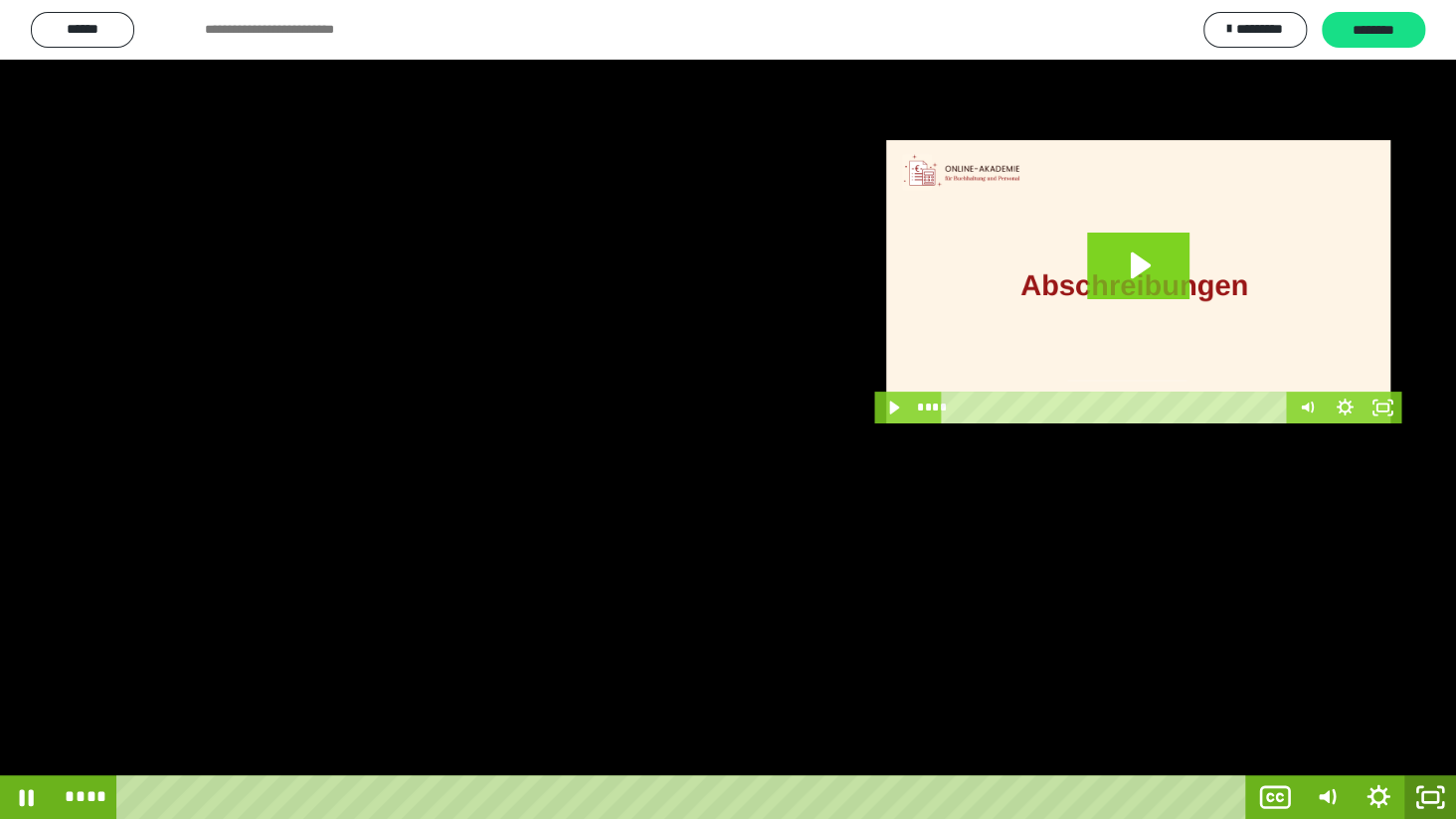 click 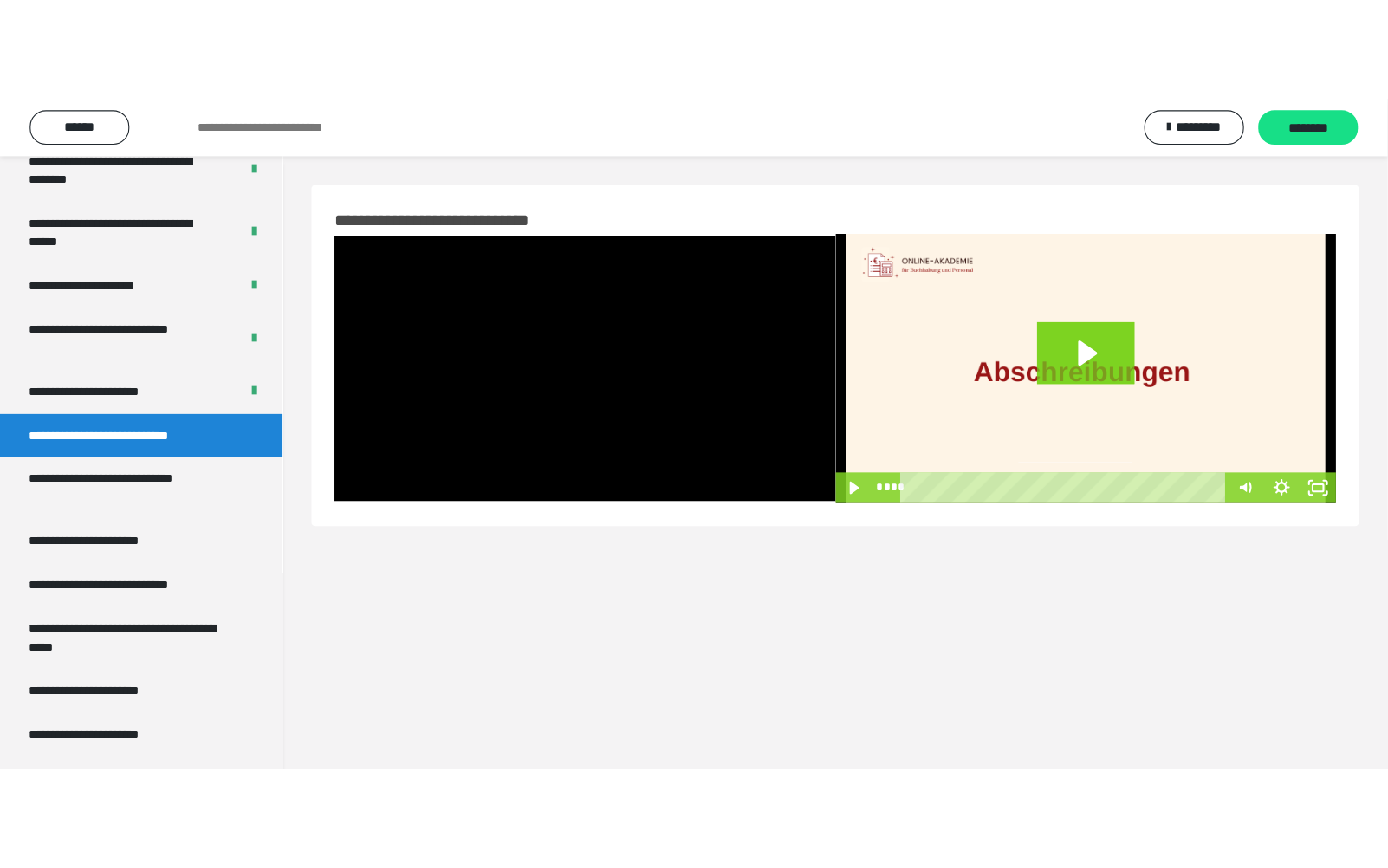 scroll, scrollTop: 3205, scrollLeft: 0, axis: vertical 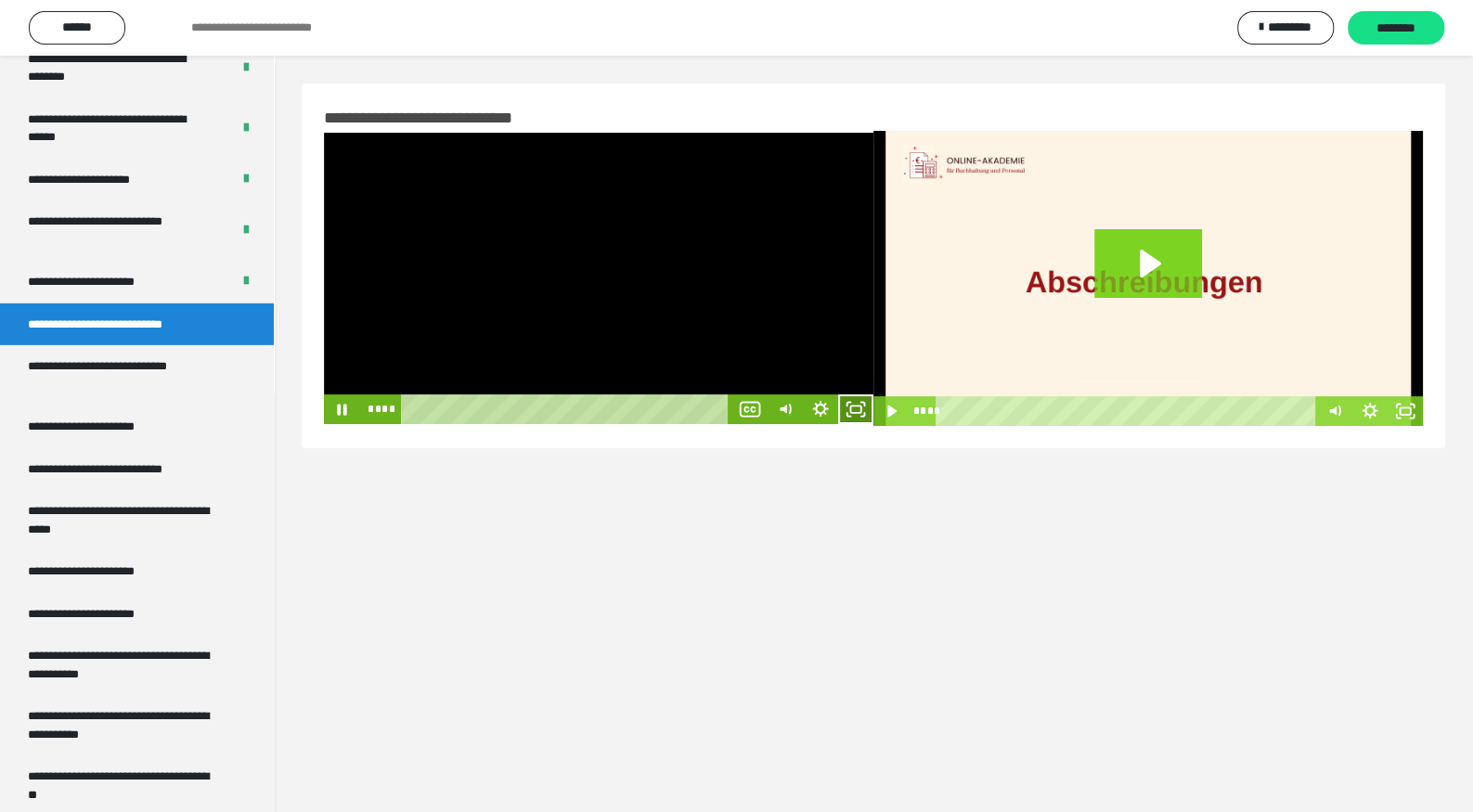 click 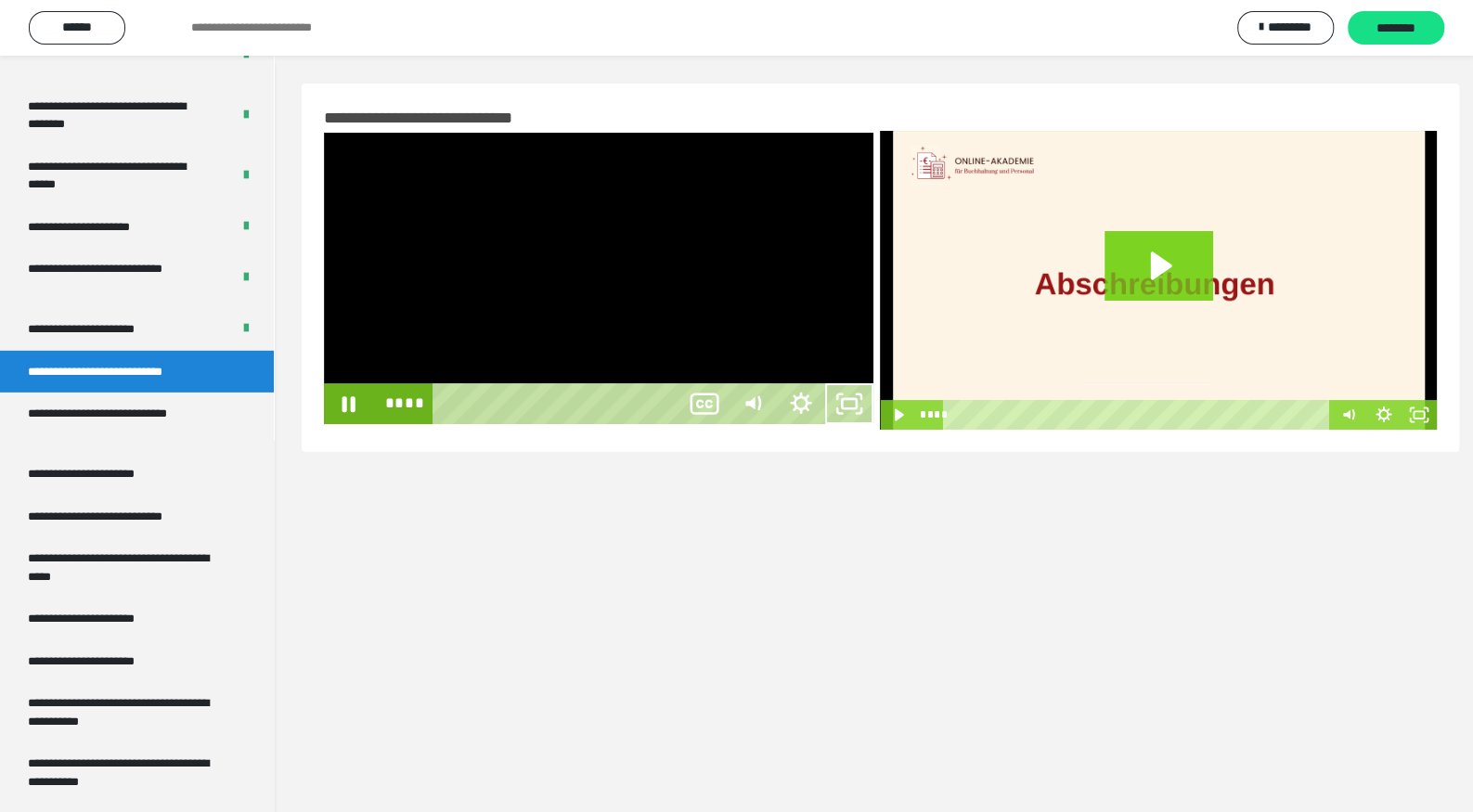 scroll, scrollTop: 3384, scrollLeft: 0, axis: vertical 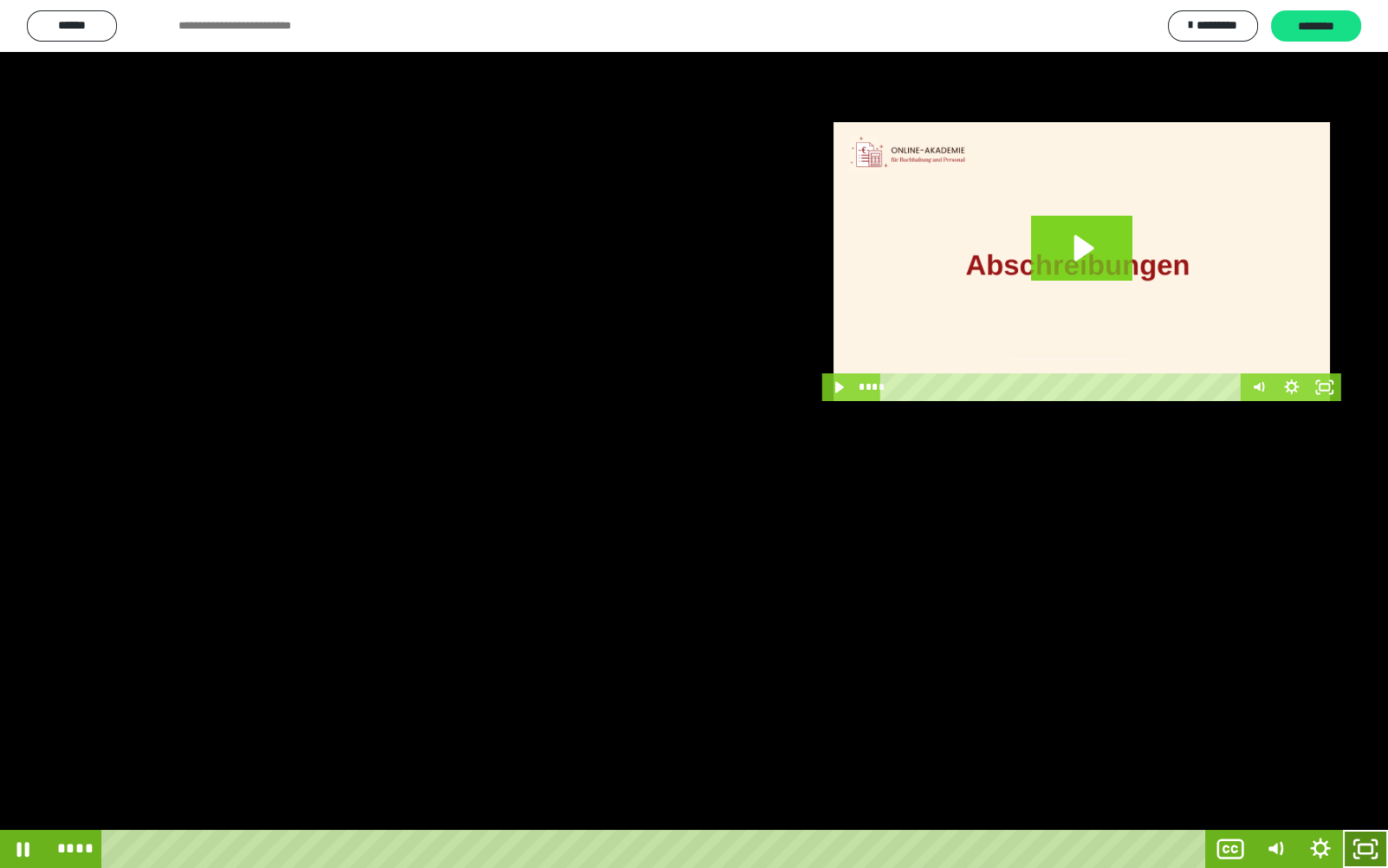 click 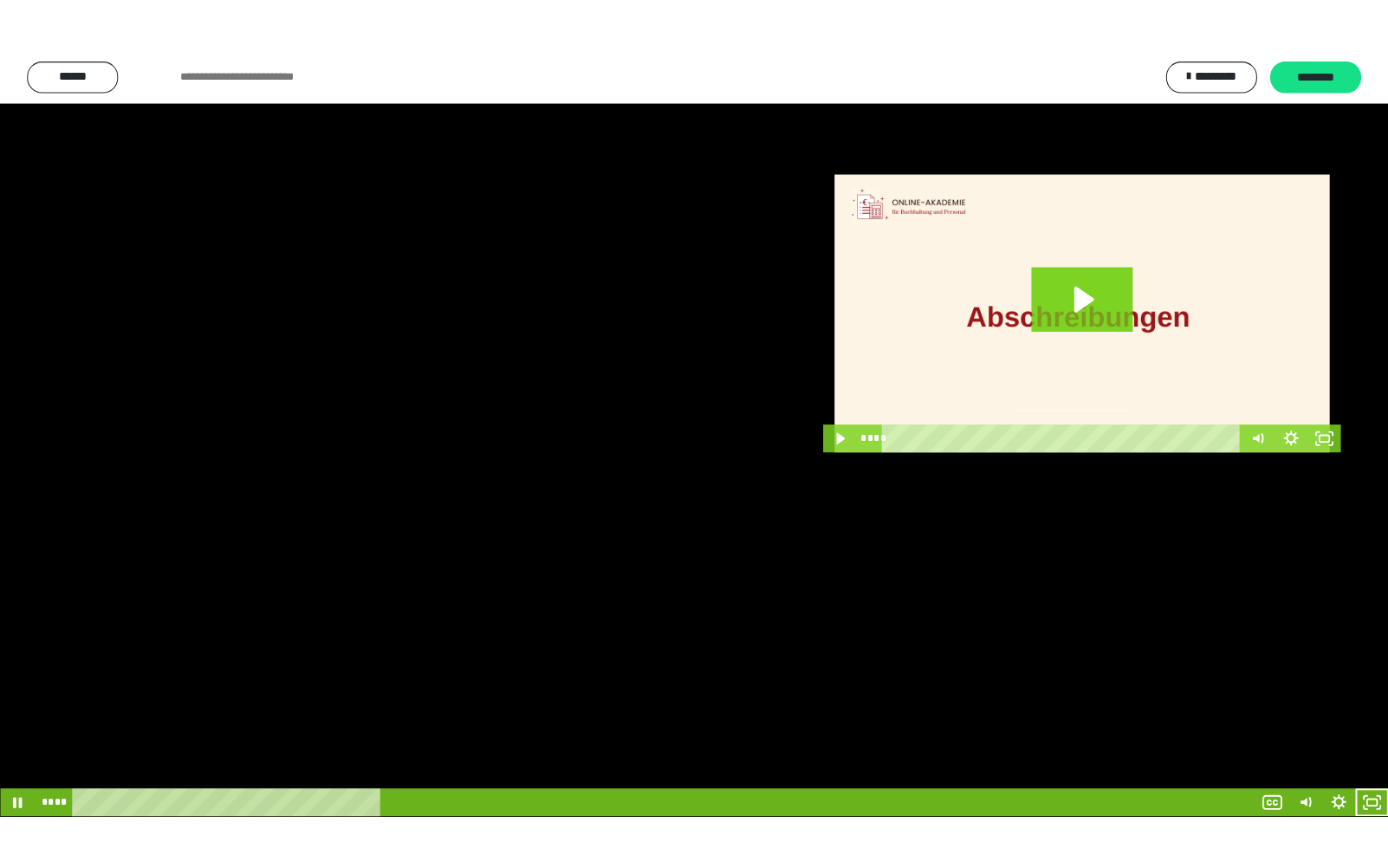 scroll, scrollTop: 3269, scrollLeft: 0, axis: vertical 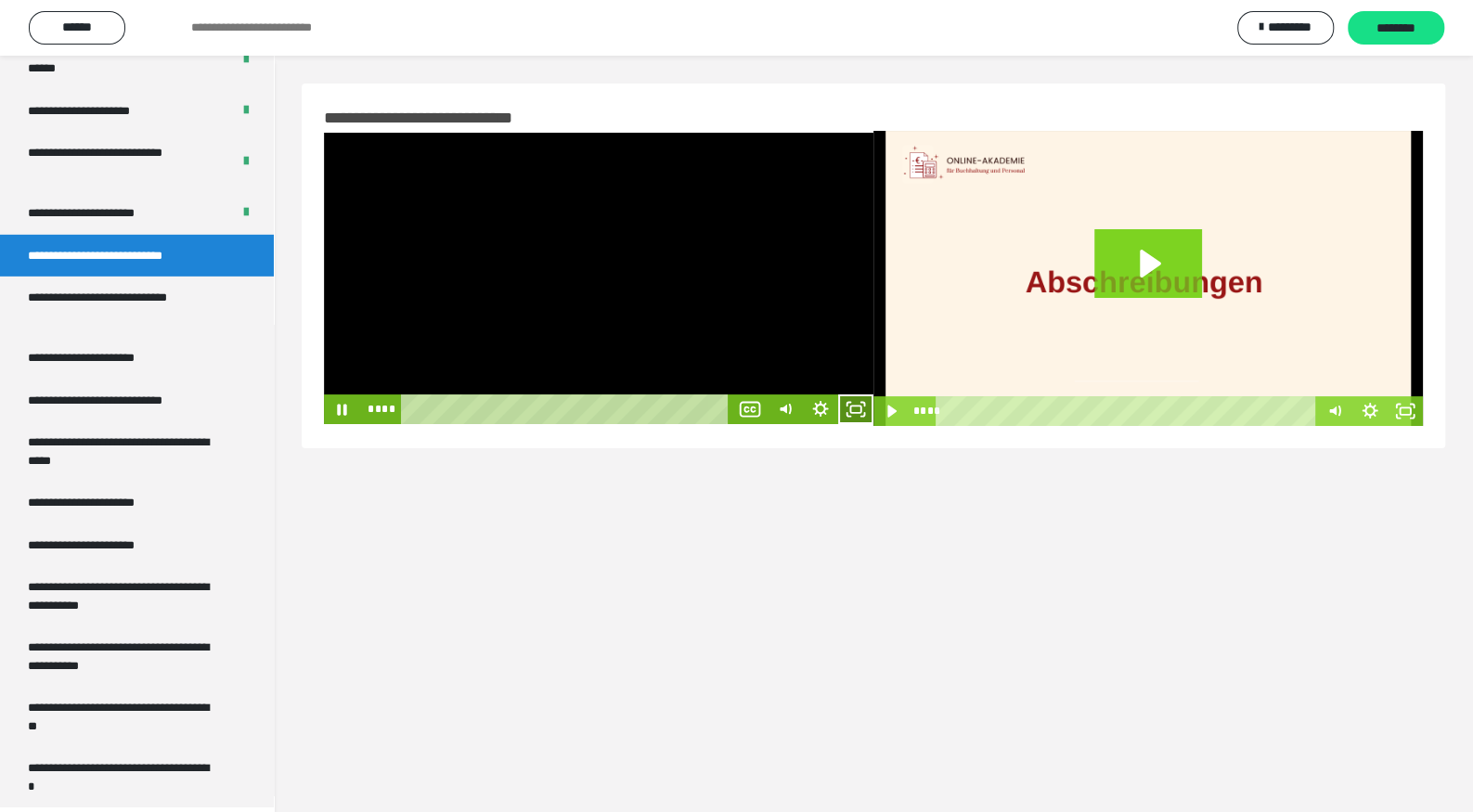 click 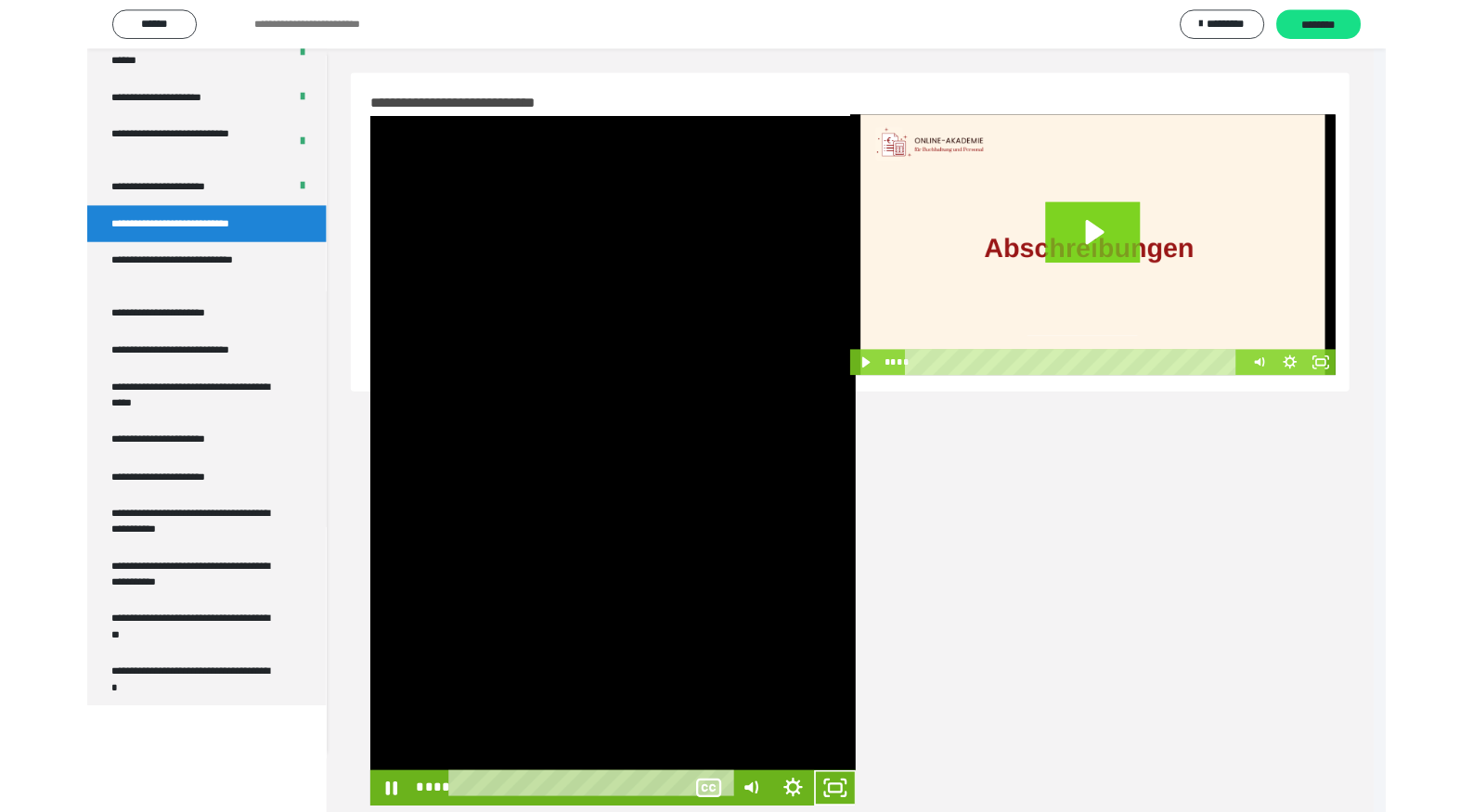 scroll, scrollTop: 3384, scrollLeft: 0, axis: vertical 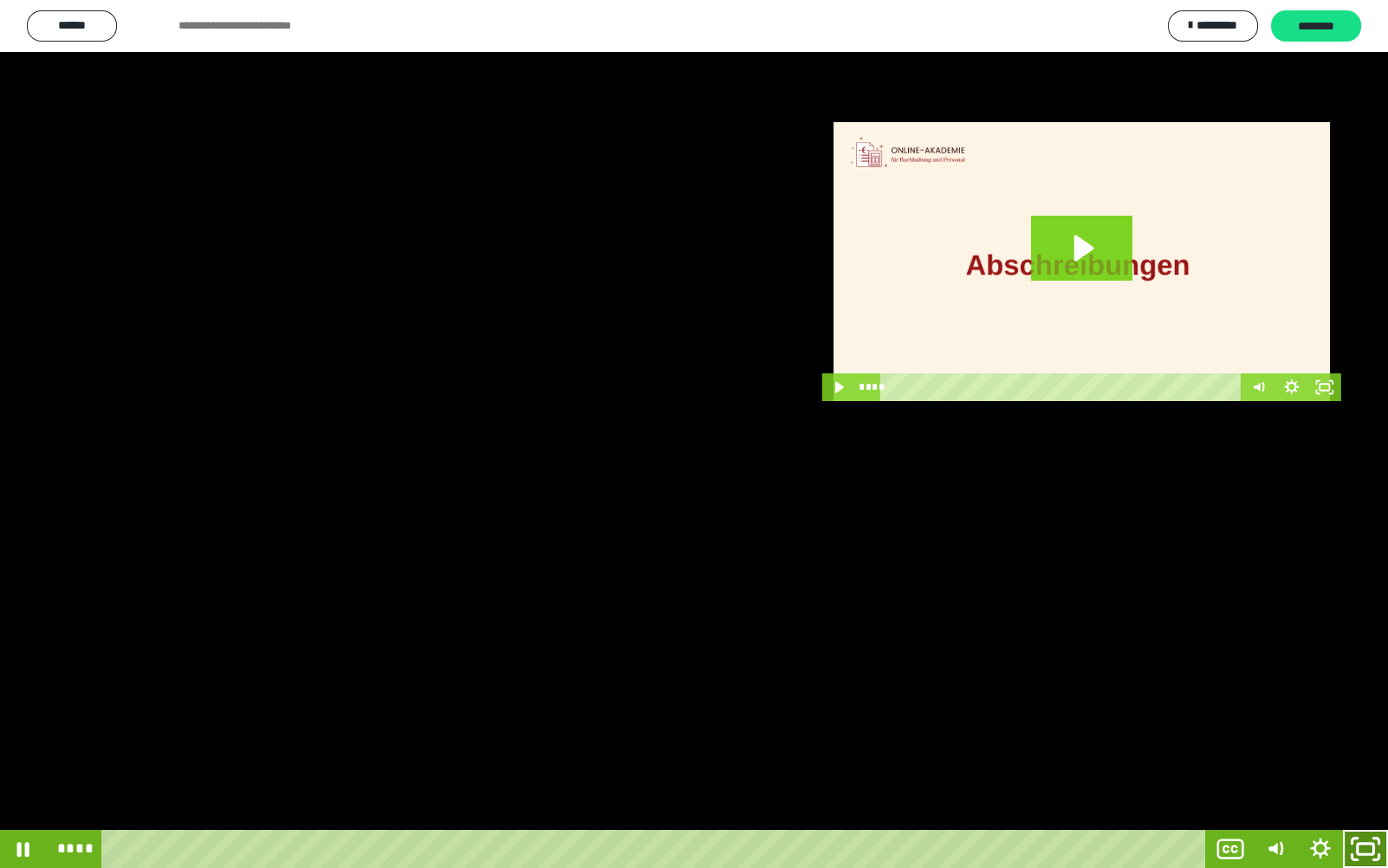 click 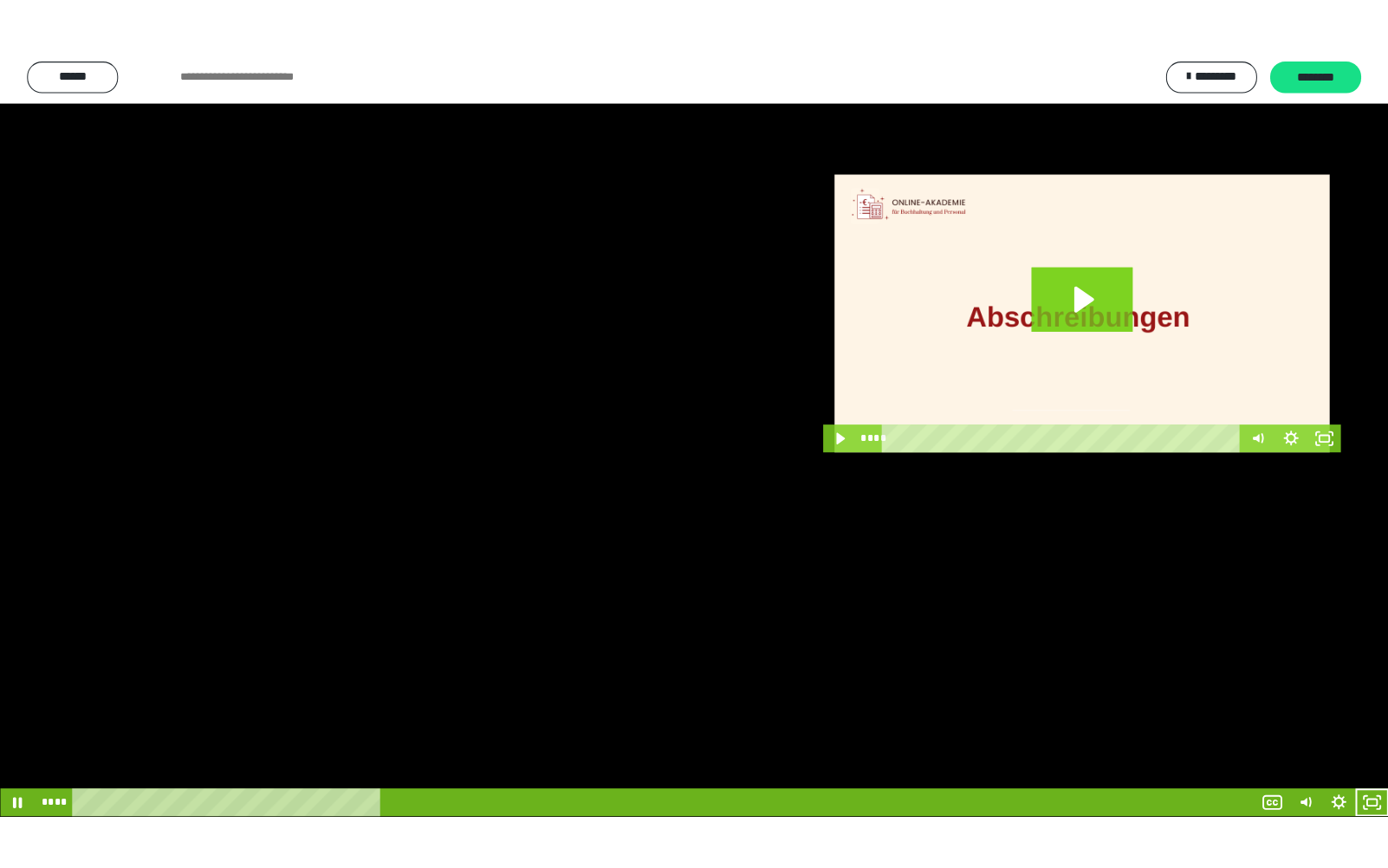 scroll, scrollTop: 3269, scrollLeft: 0, axis: vertical 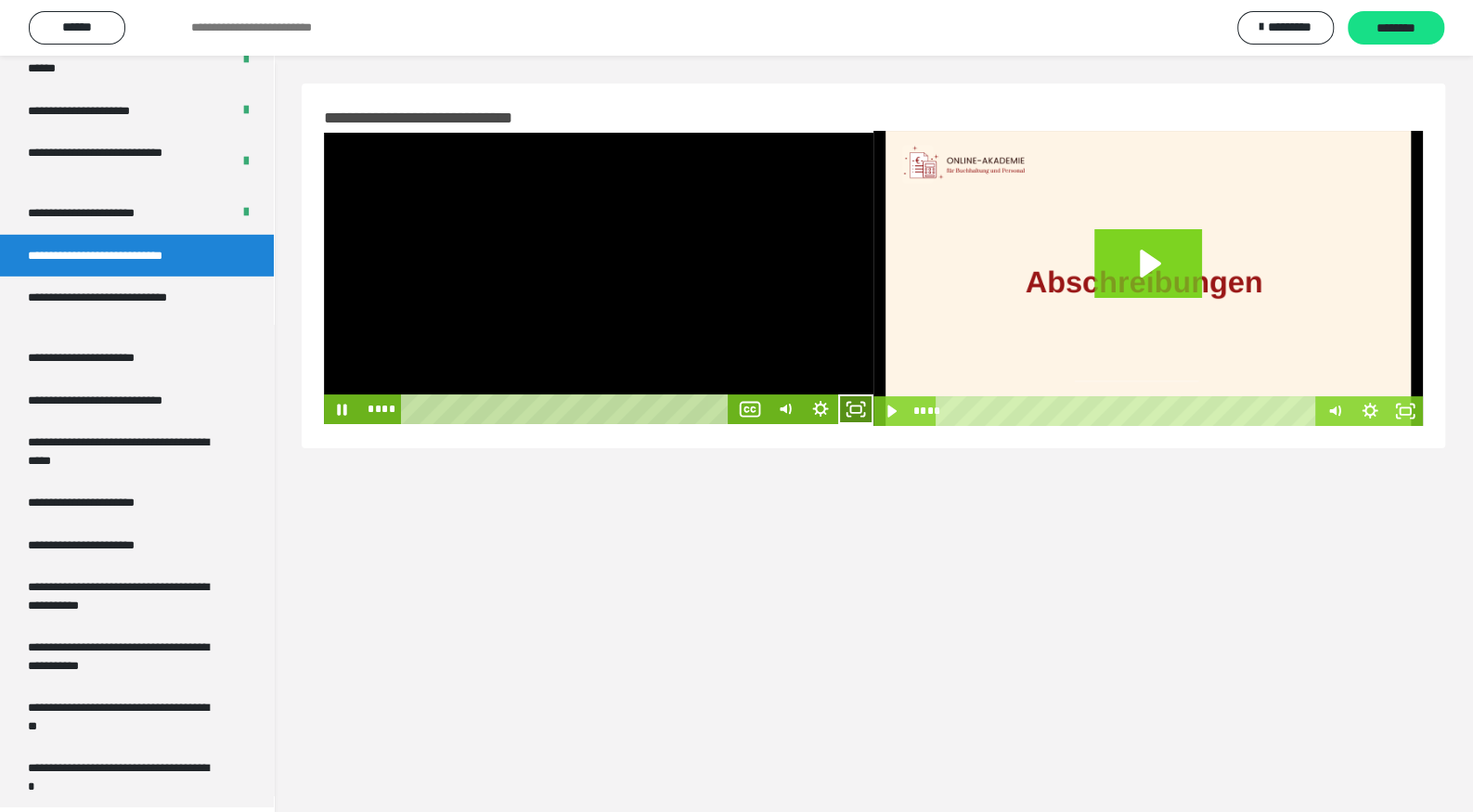 click 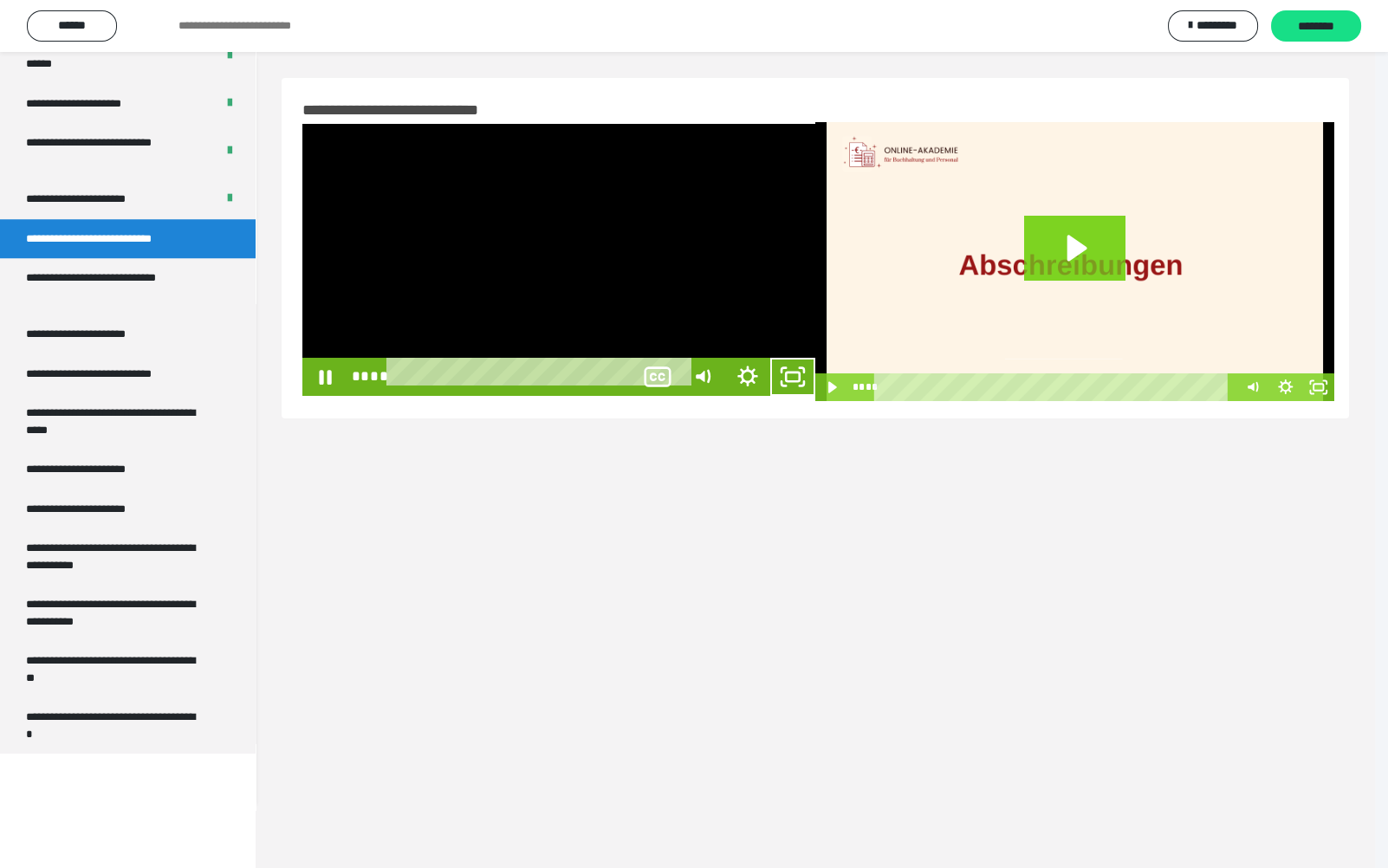 scroll, scrollTop: 3159, scrollLeft: 0, axis: vertical 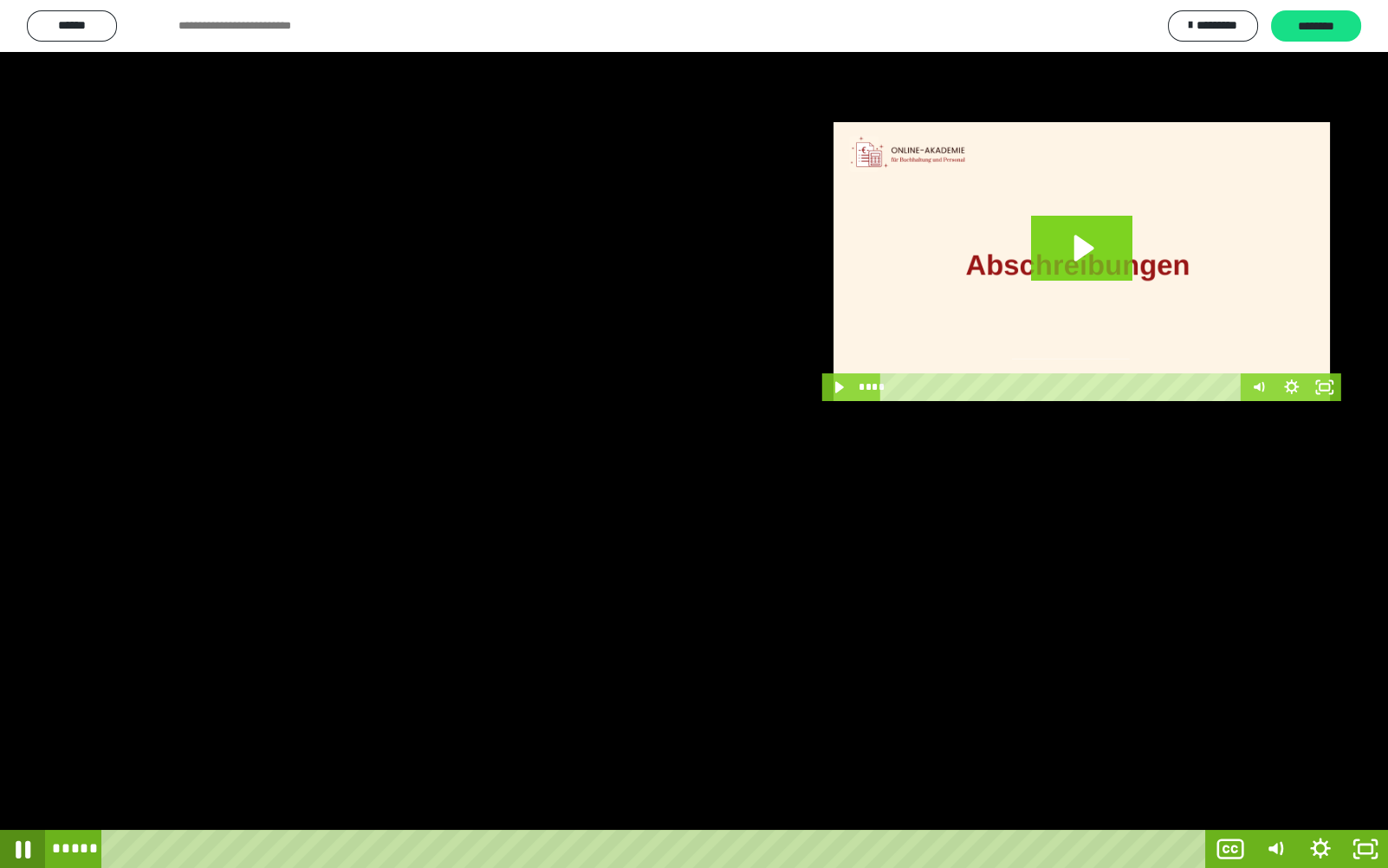 click 